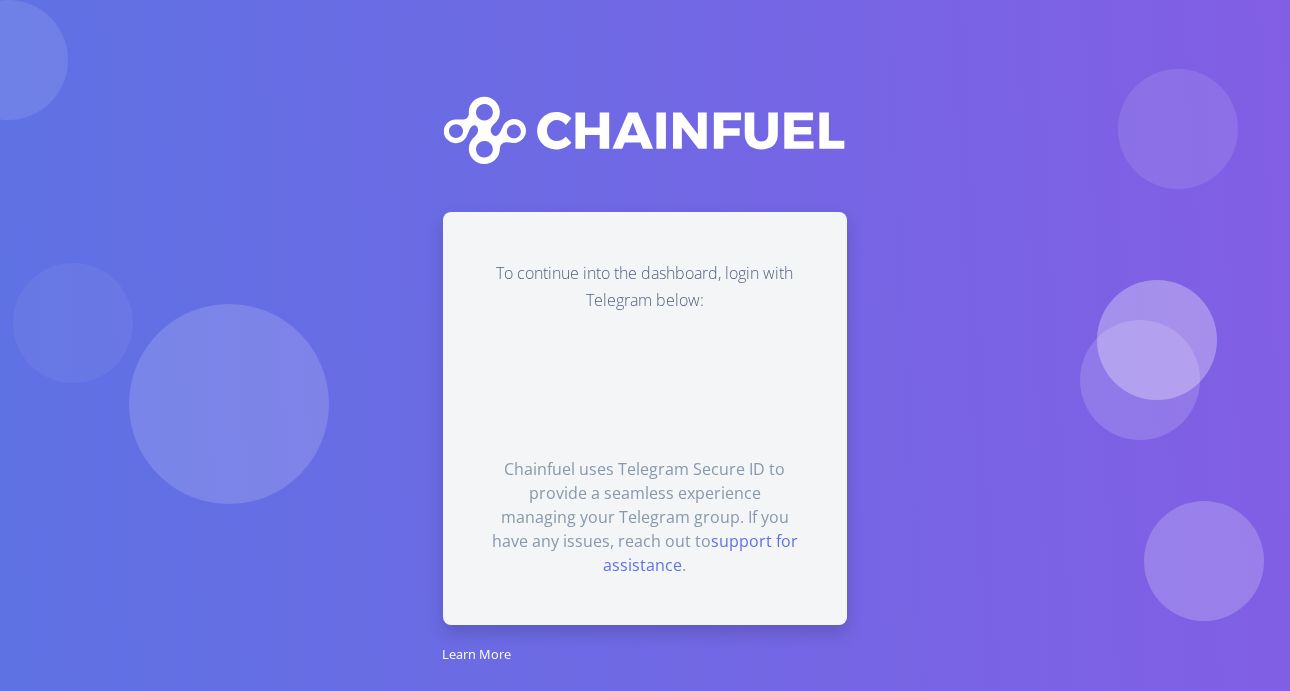 scroll, scrollTop: 0, scrollLeft: 0, axis: both 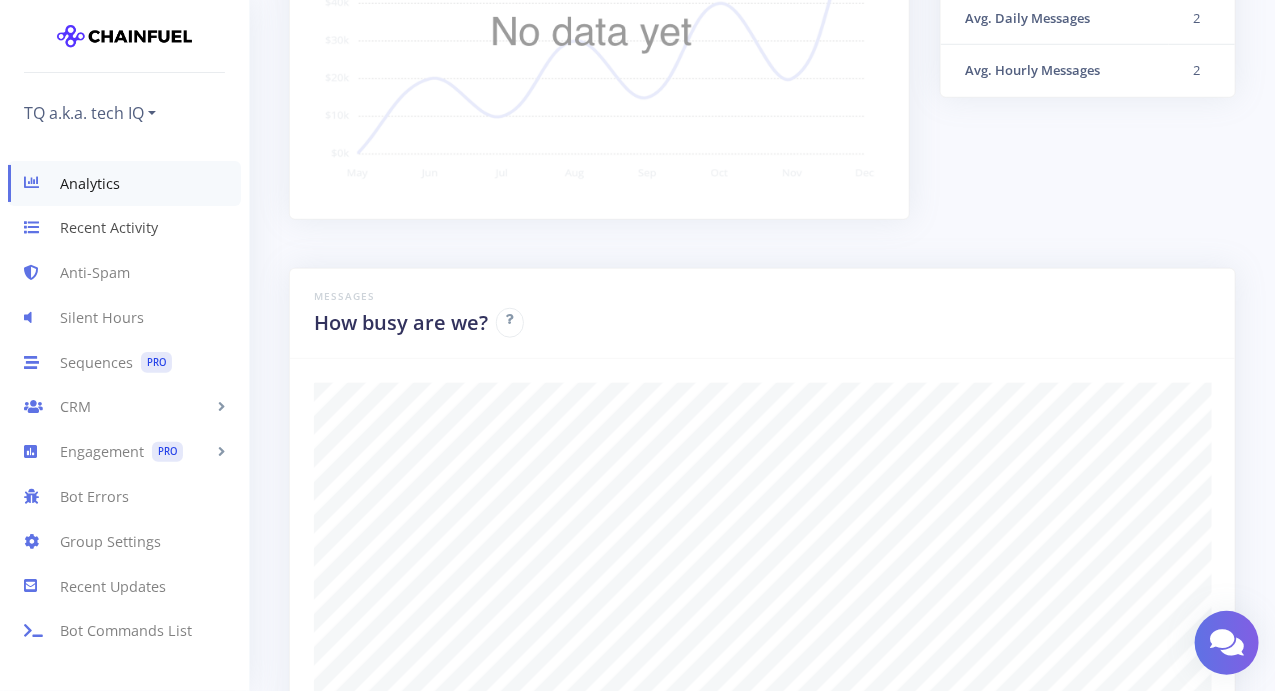 click on "Recent Activity" at bounding box center (124, 228) 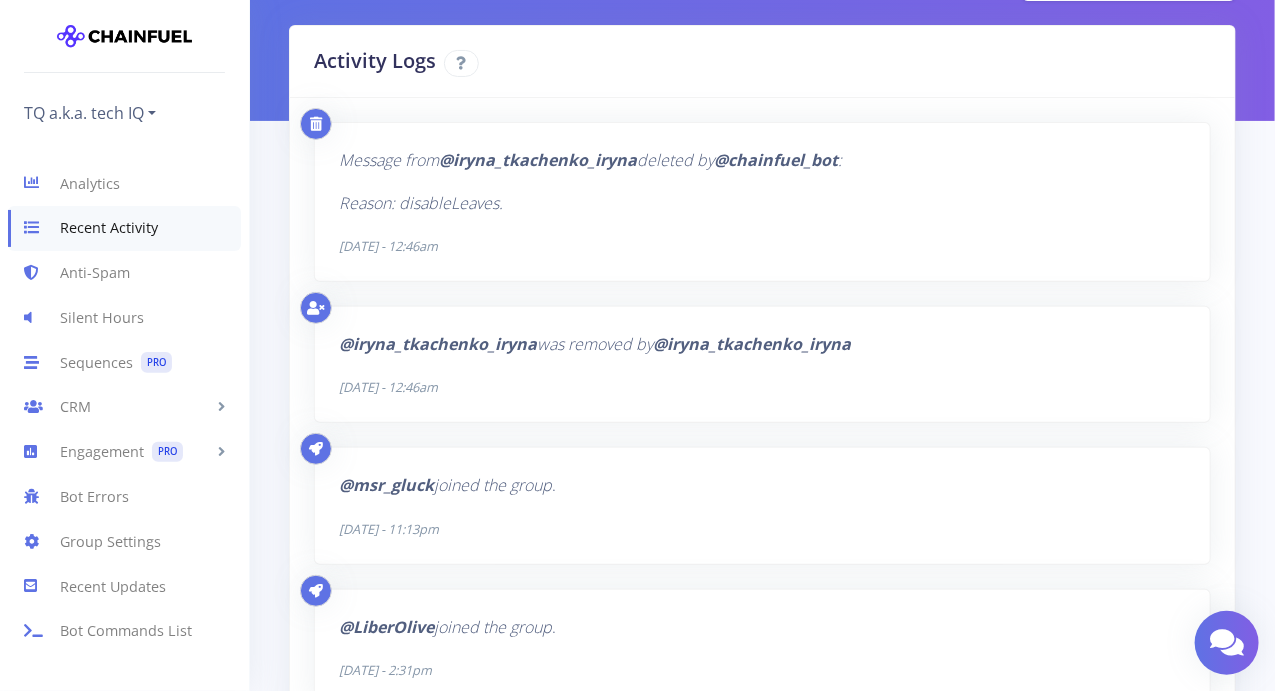 scroll, scrollTop: 200, scrollLeft: 0, axis: vertical 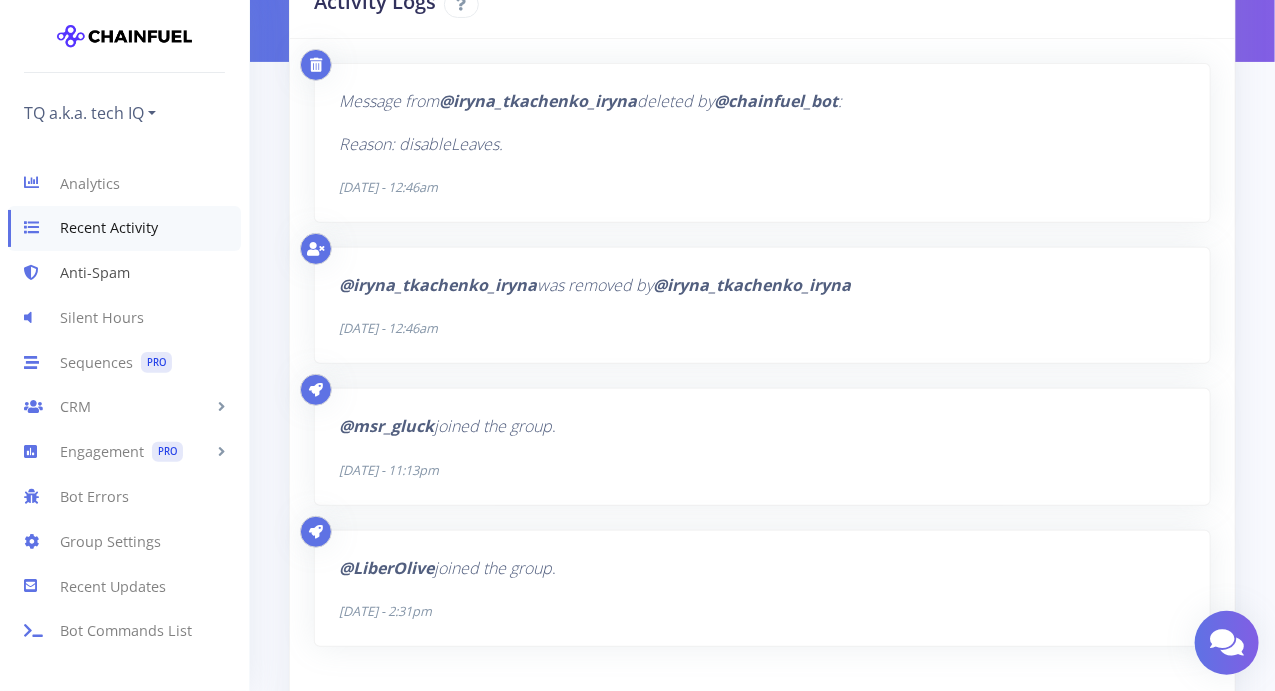 click on "Anti-Spam" at bounding box center [124, 273] 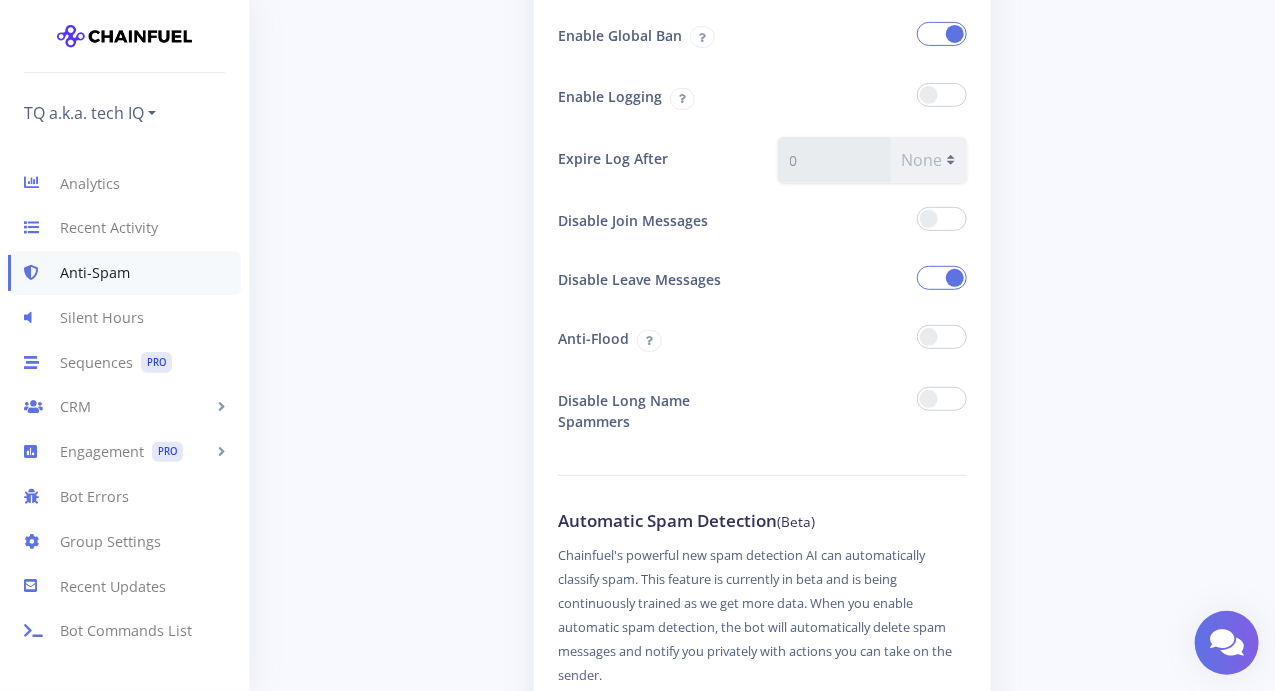 scroll, scrollTop: 300, scrollLeft: 0, axis: vertical 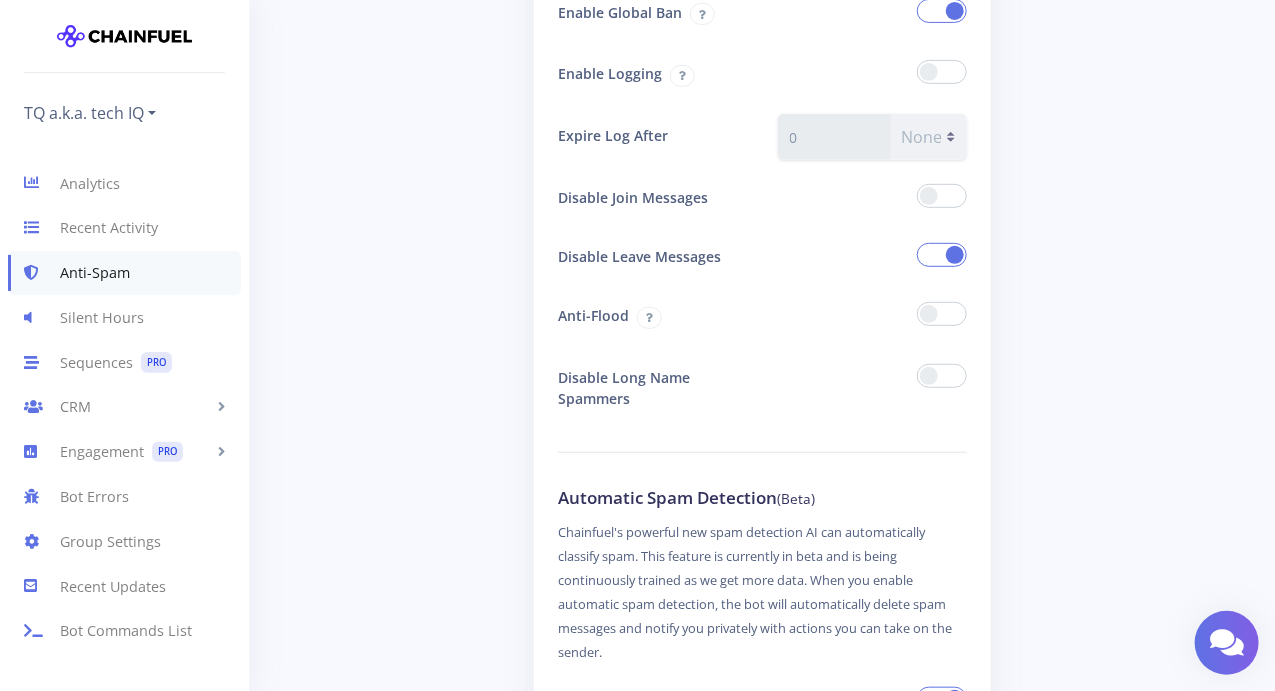 click at bounding box center (942, 376) 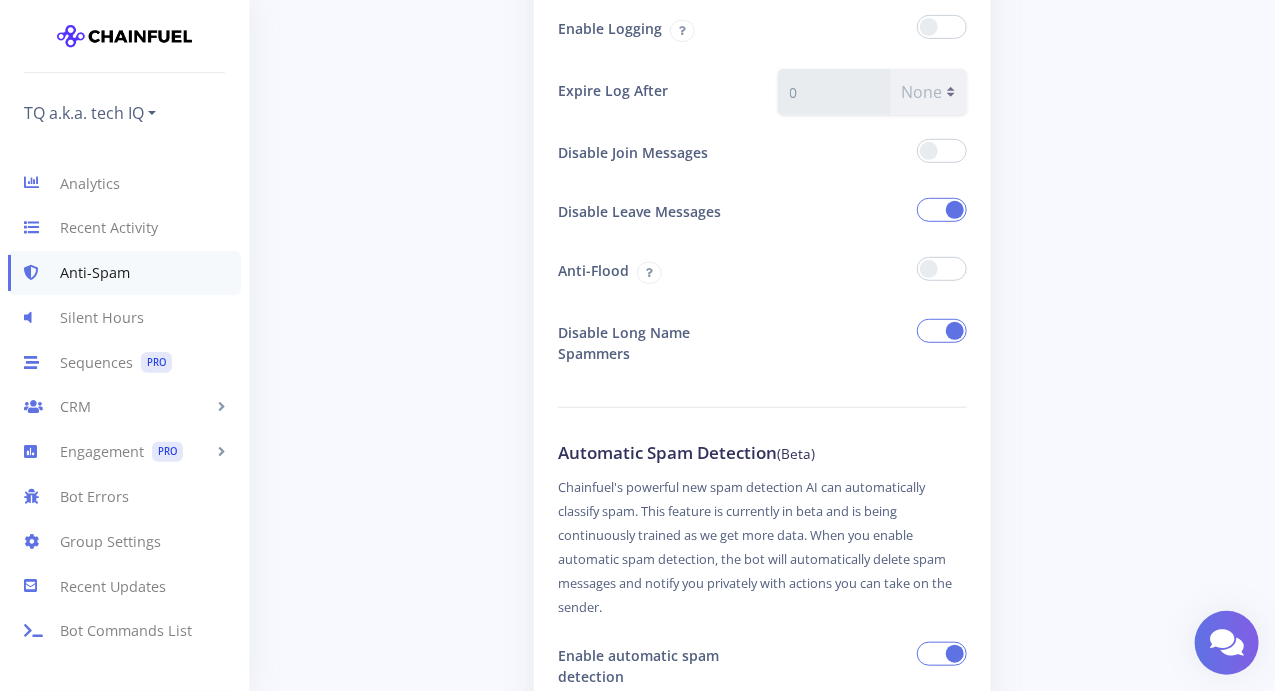 scroll, scrollTop: 500, scrollLeft: 0, axis: vertical 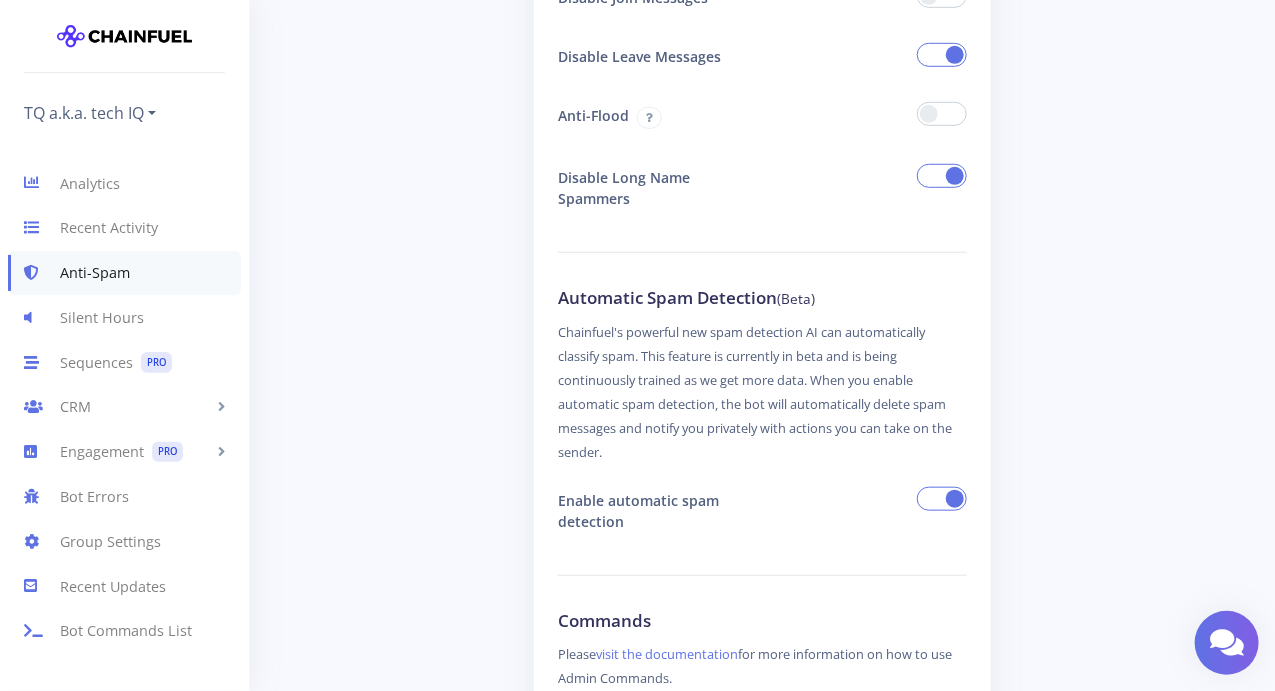 click at bounding box center [942, 176] 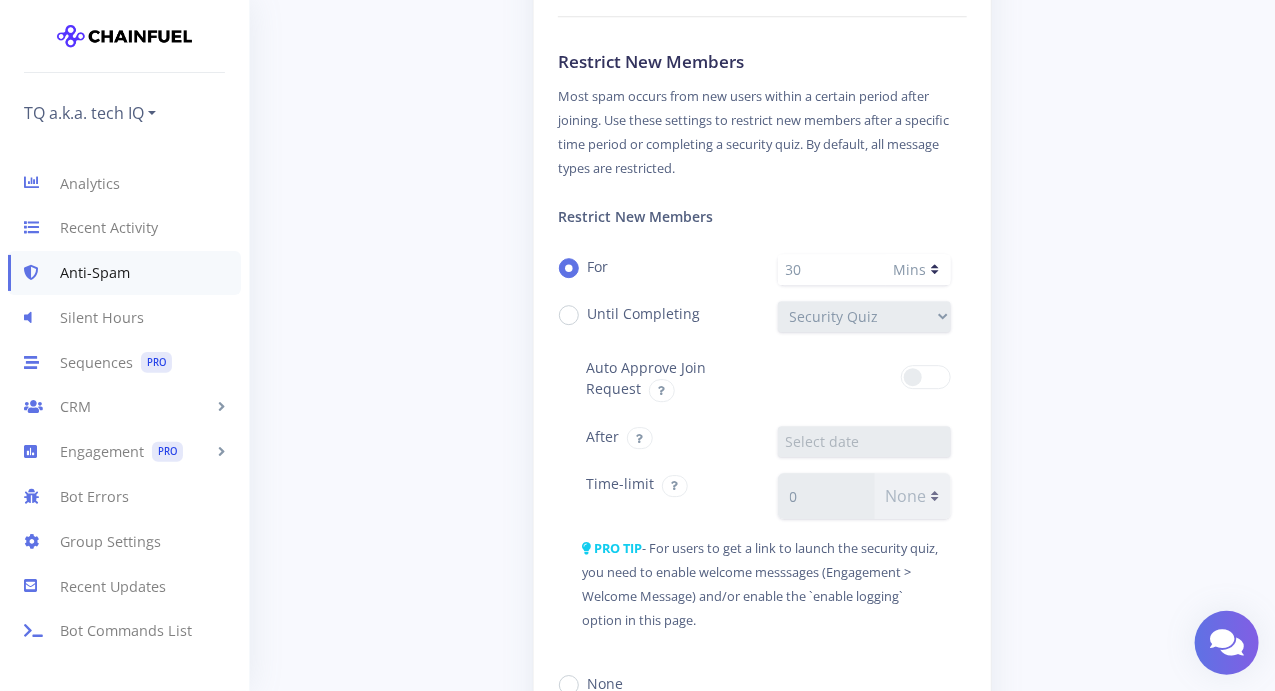 scroll, scrollTop: 2200, scrollLeft: 0, axis: vertical 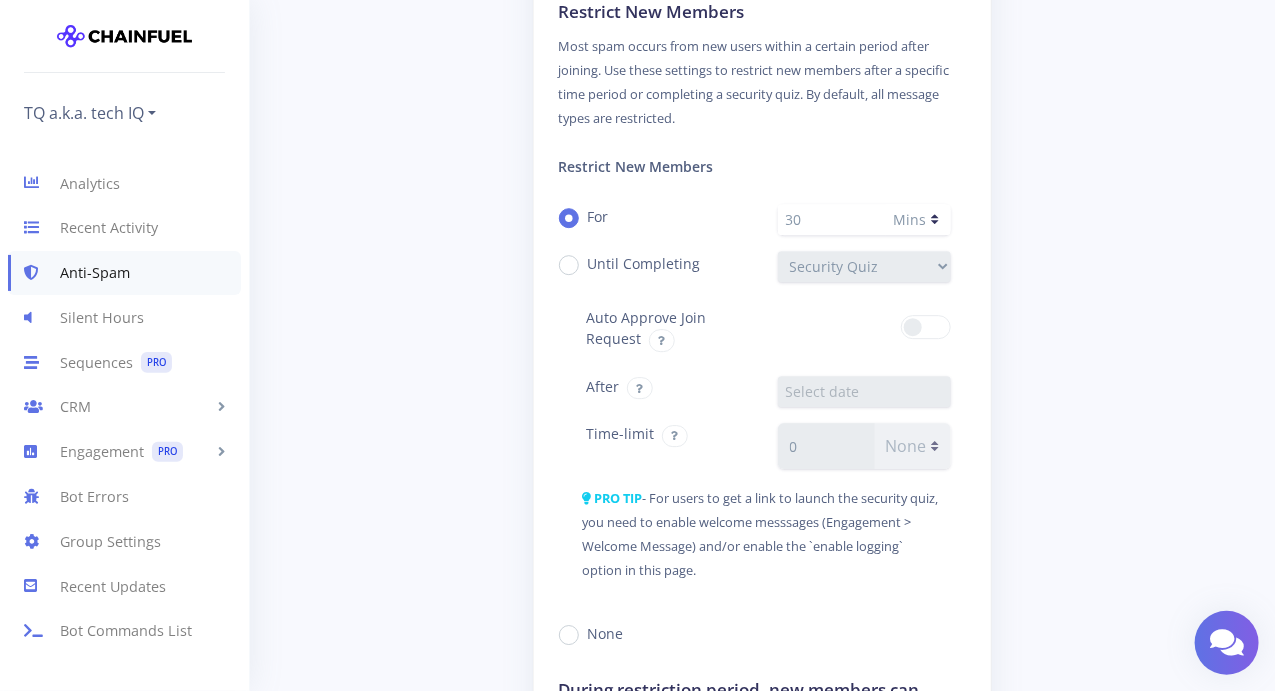 click at bounding box center (926, 327) 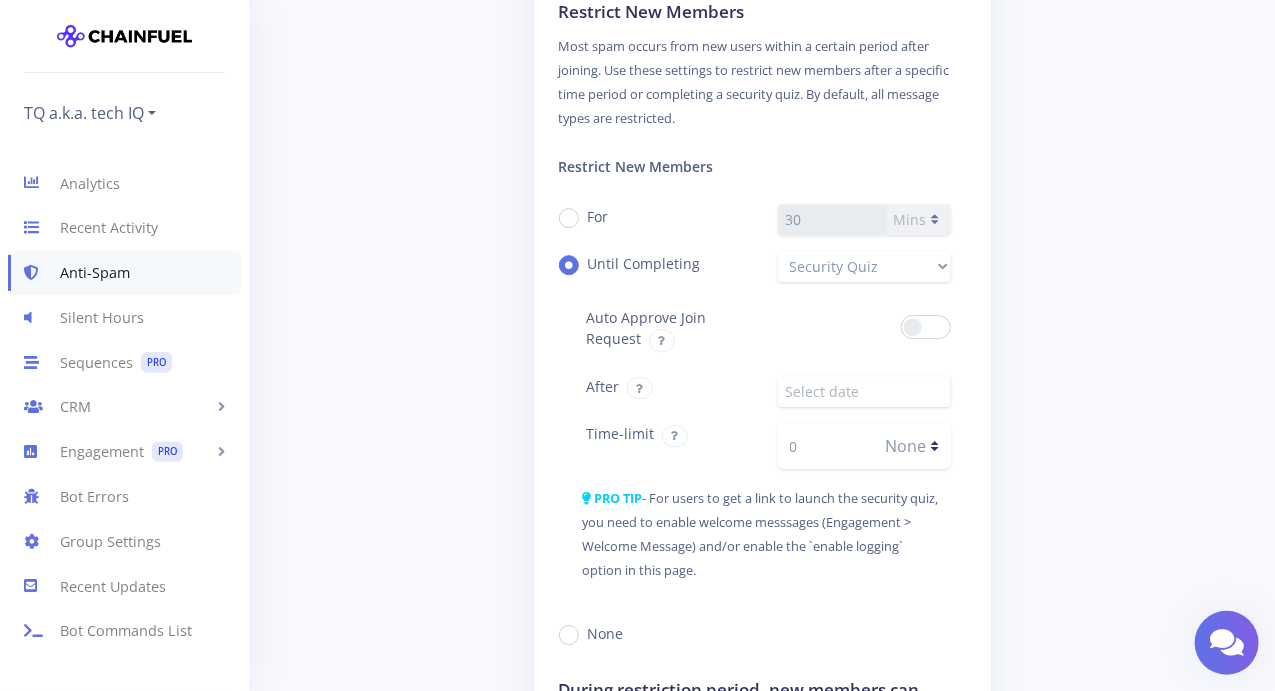 click at bounding box center (926, 327) 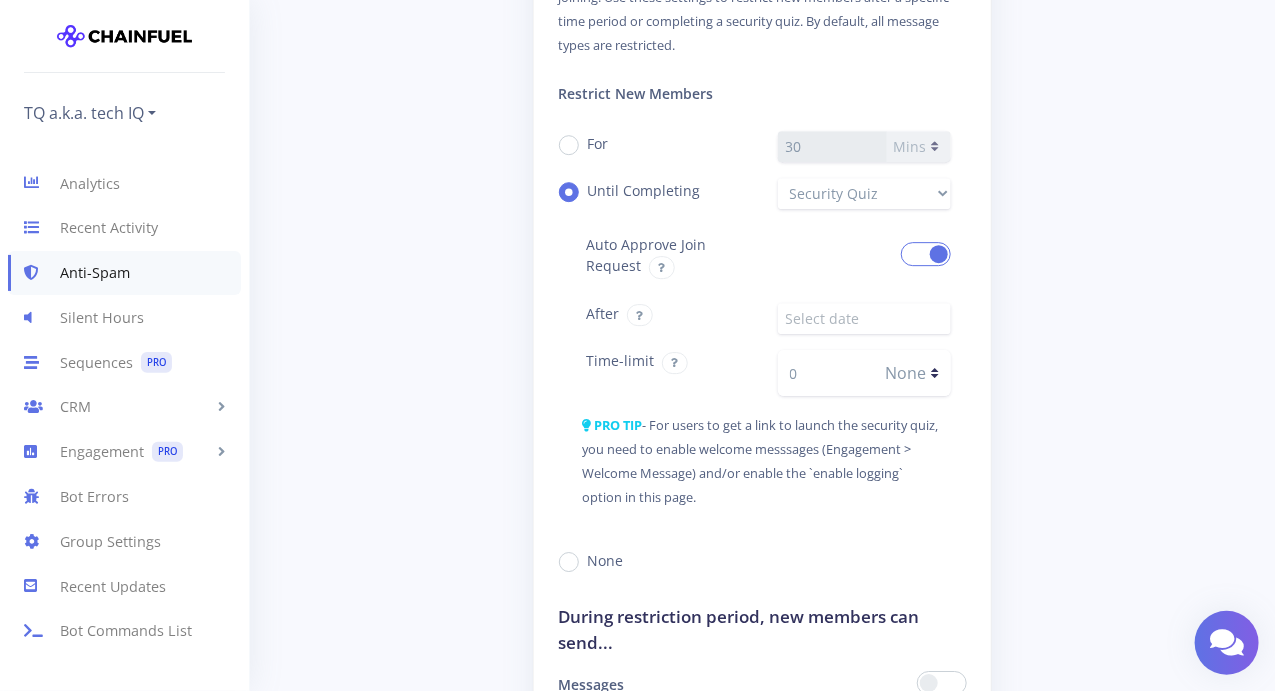 scroll, scrollTop: 2200, scrollLeft: 0, axis: vertical 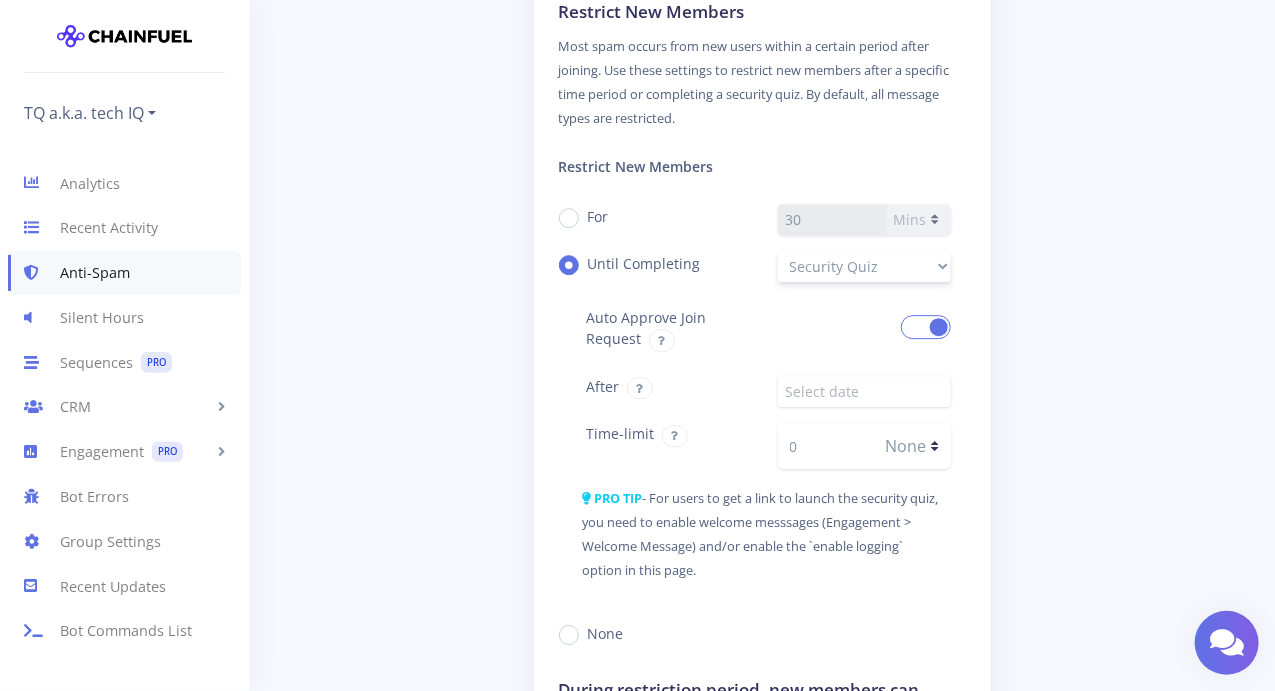 click on "Security Quiz" at bounding box center (864, 266) 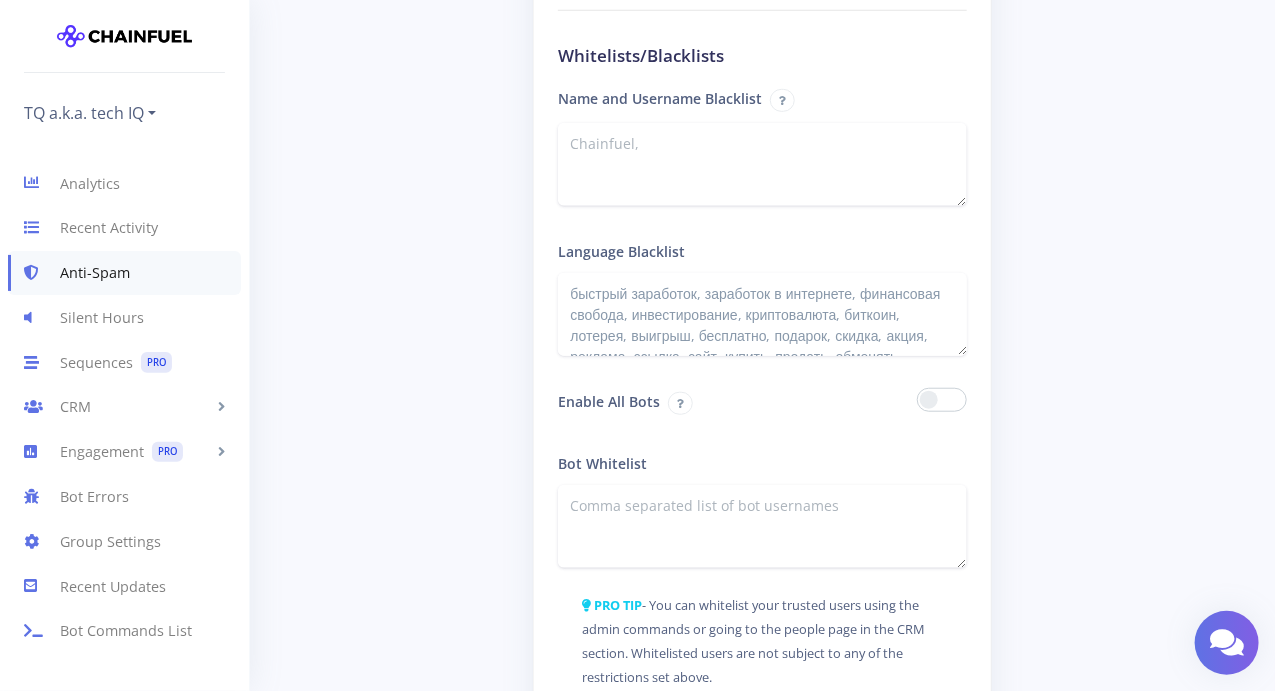 scroll, scrollTop: 3600, scrollLeft: 0, axis: vertical 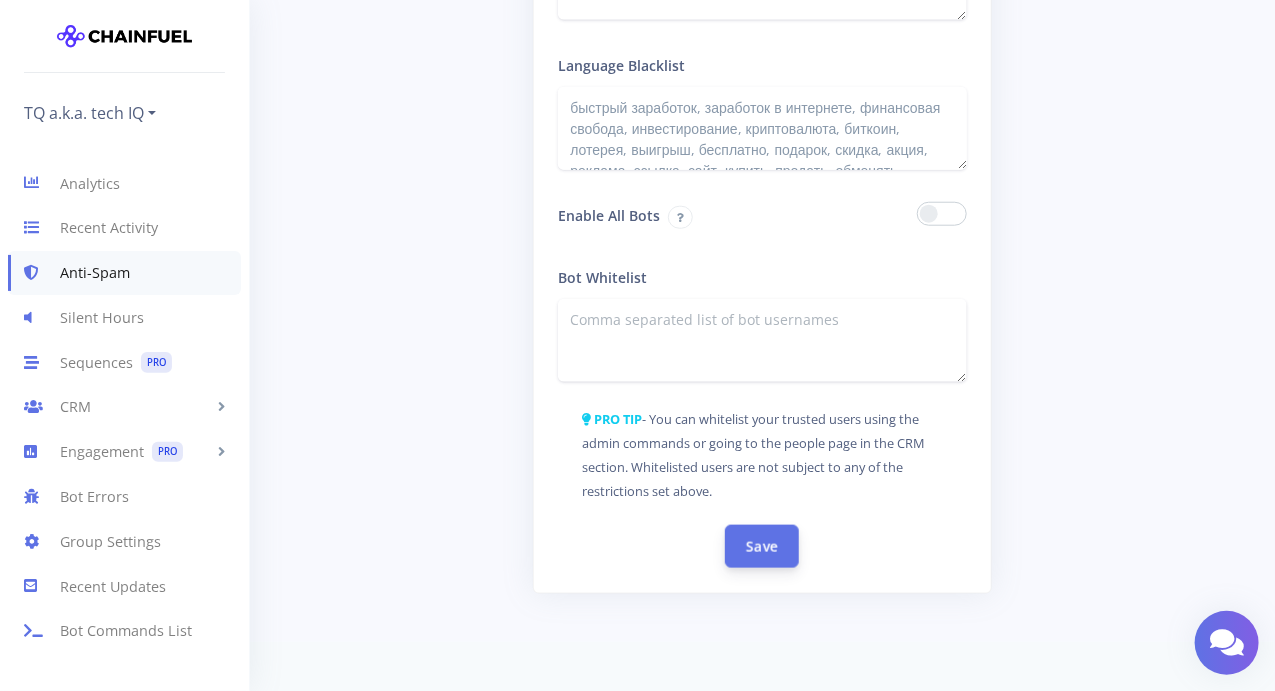 click on "Save" at bounding box center (762, 546) 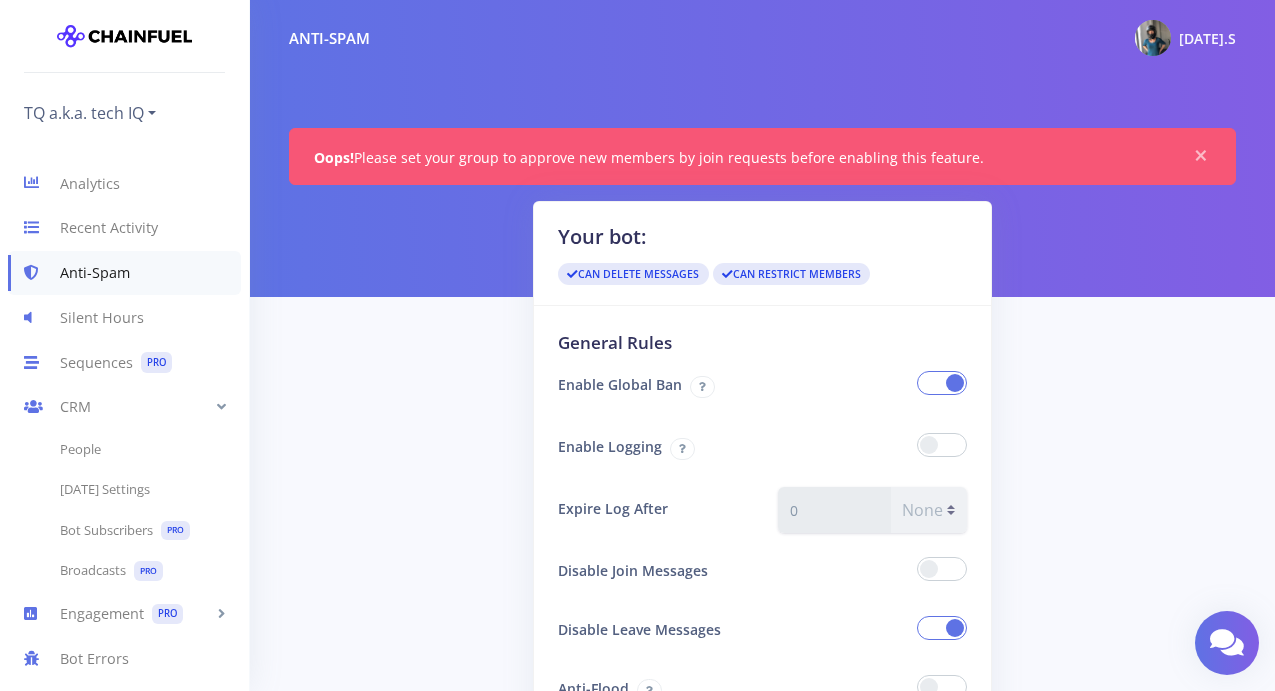 scroll, scrollTop: 0, scrollLeft: 0, axis: both 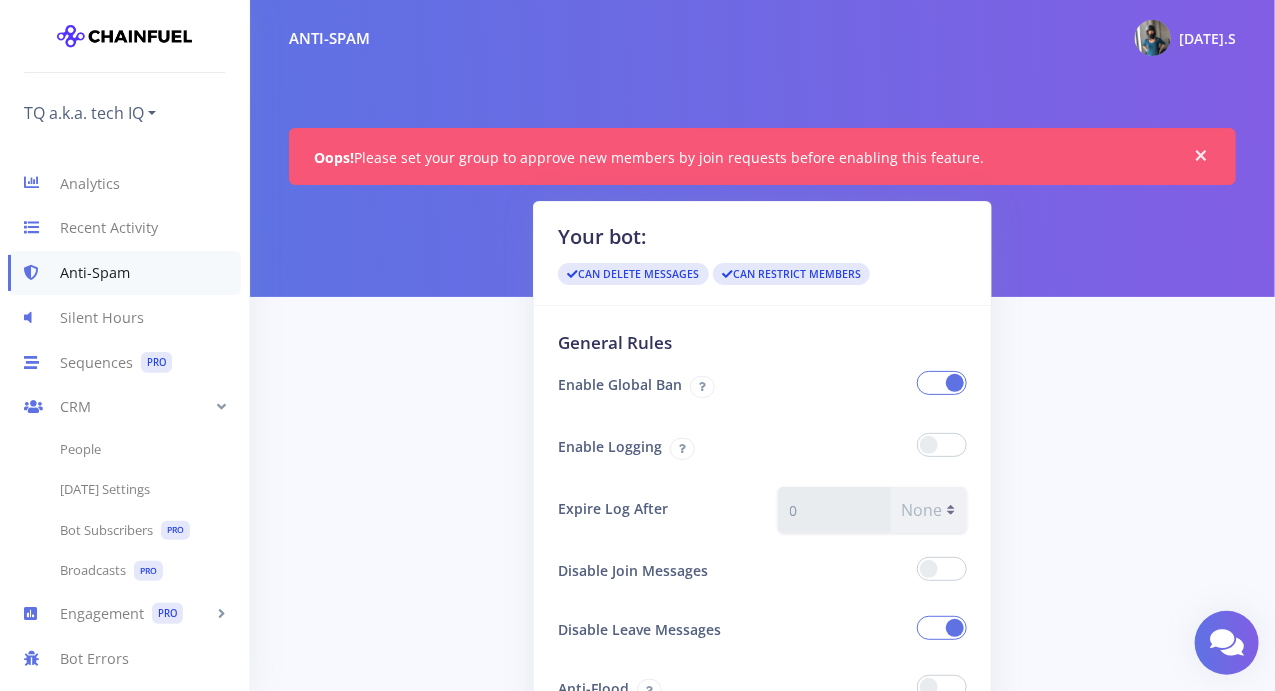 click on "×" at bounding box center (1201, 156) 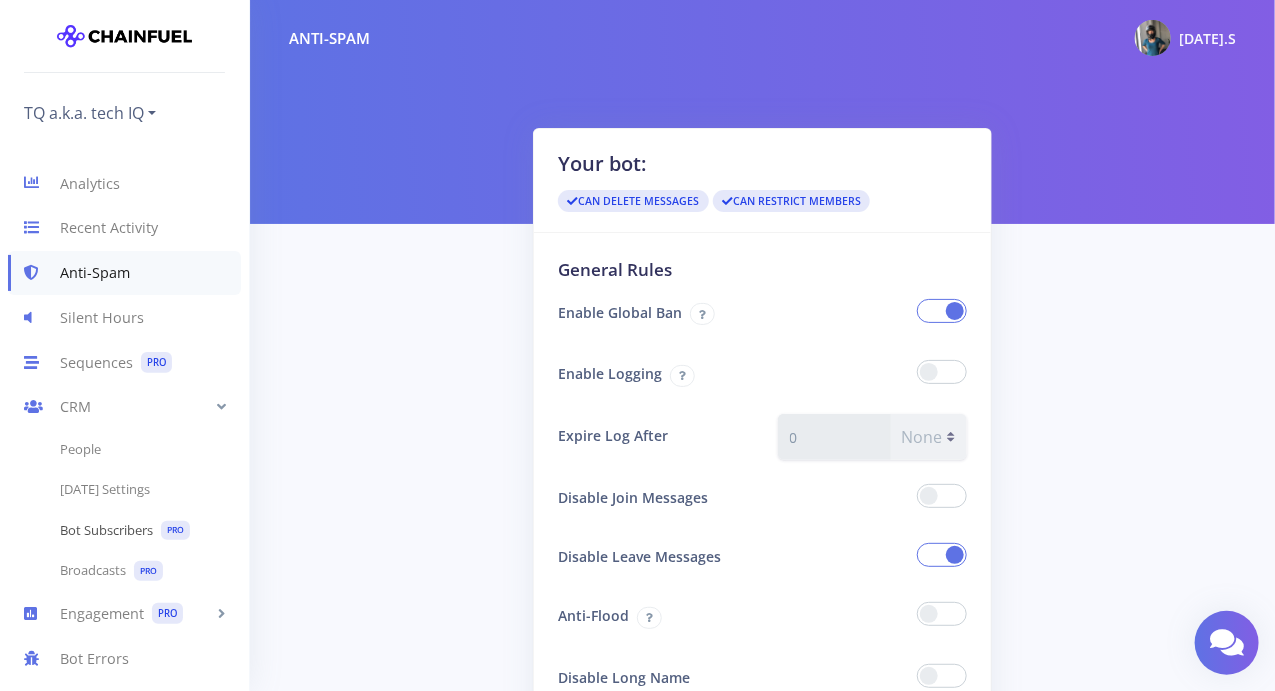 scroll, scrollTop: 139, scrollLeft: 0, axis: vertical 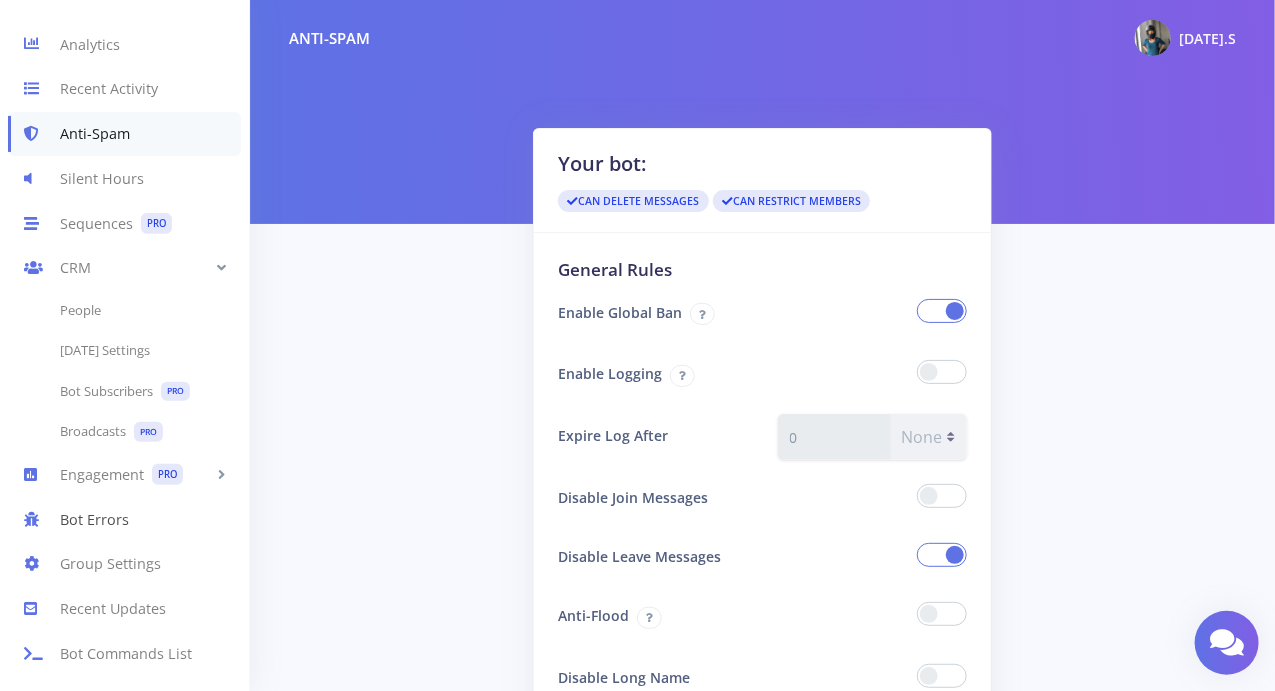 click on "Bot Errors" at bounding box center [124, 519] 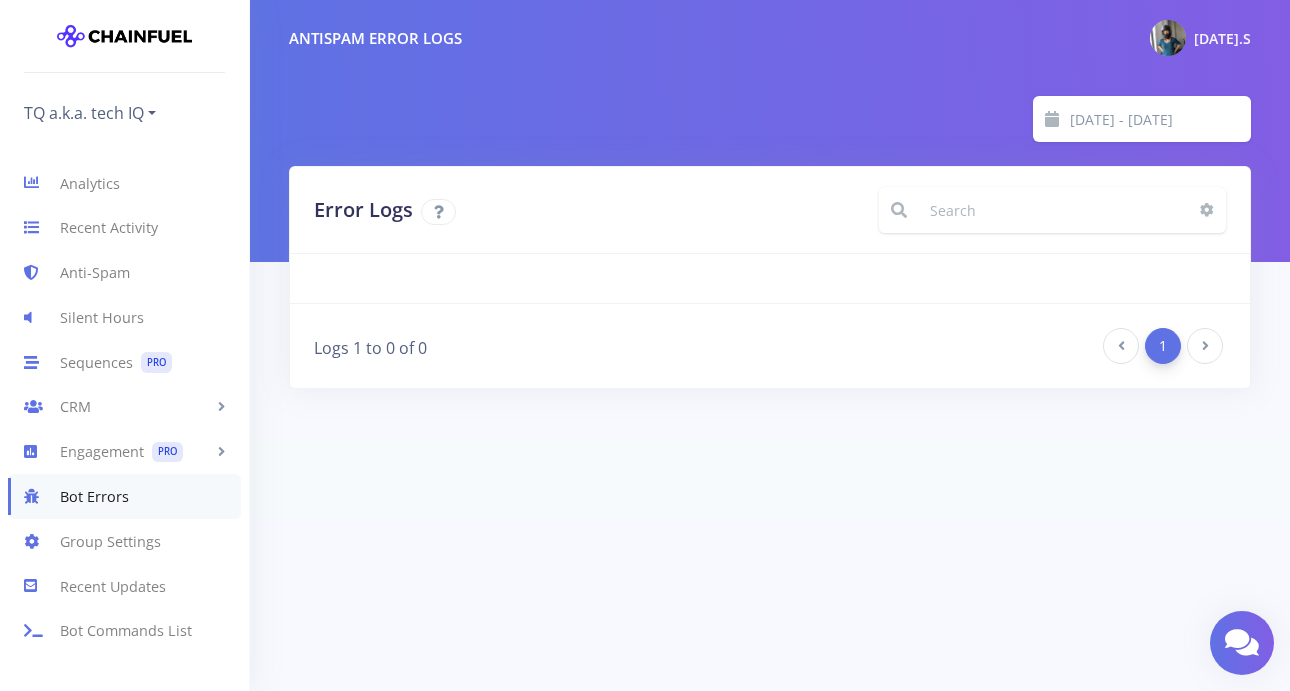 scroll, scrollTop: 0, scrollLeft: 0, axis: both 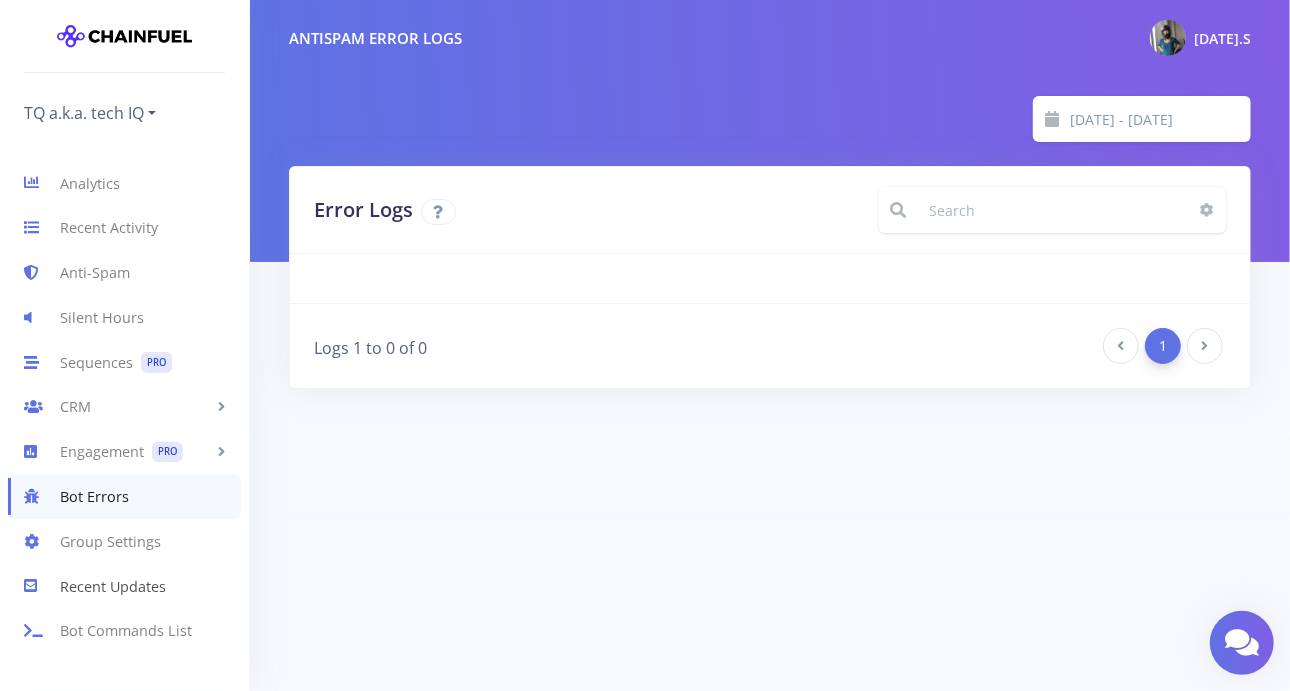 click on "Recent Updates" at bounding box center [124, 586] 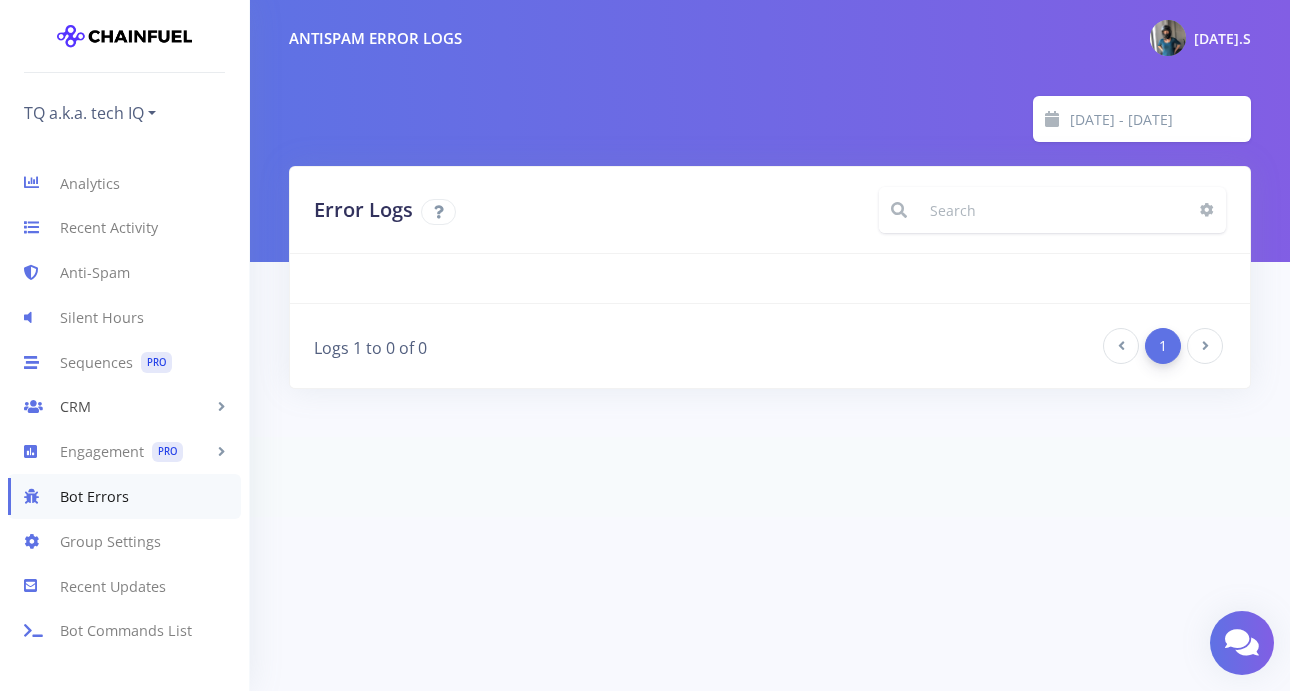 scroll, scrollTop: 0, scrollLeft: 0, axis: both 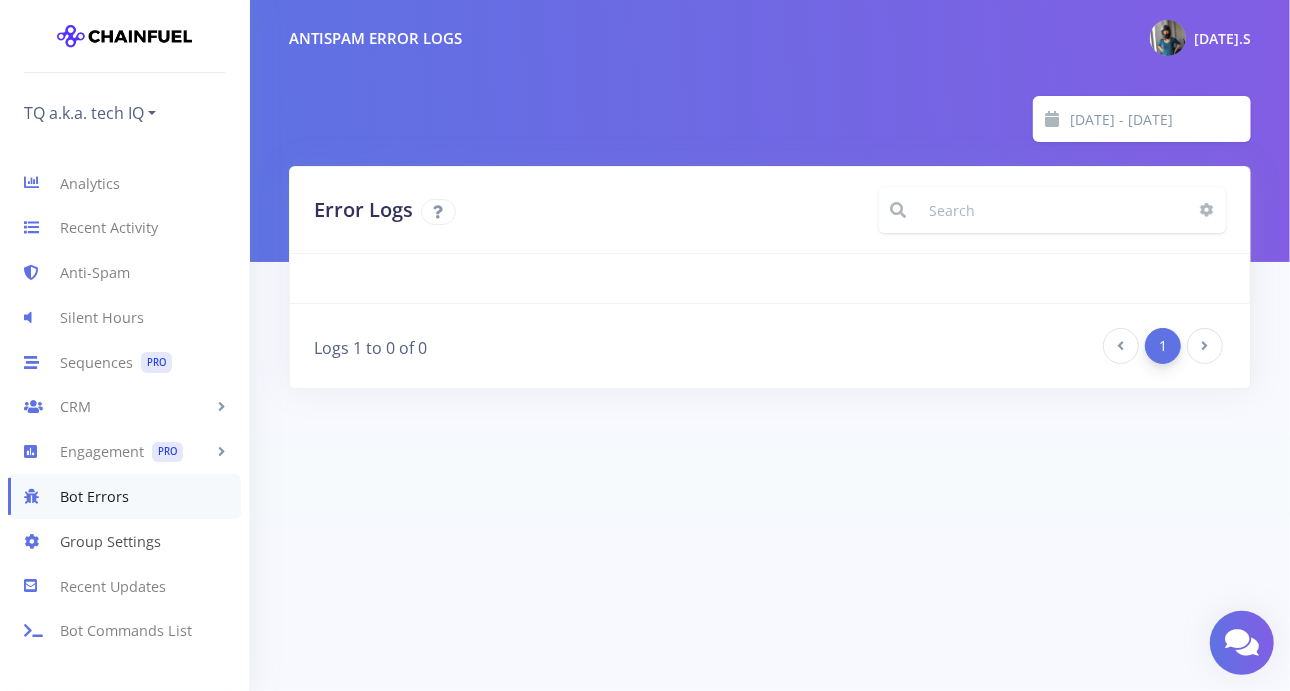click on "Group Settings" at bounding box center [124, 541] 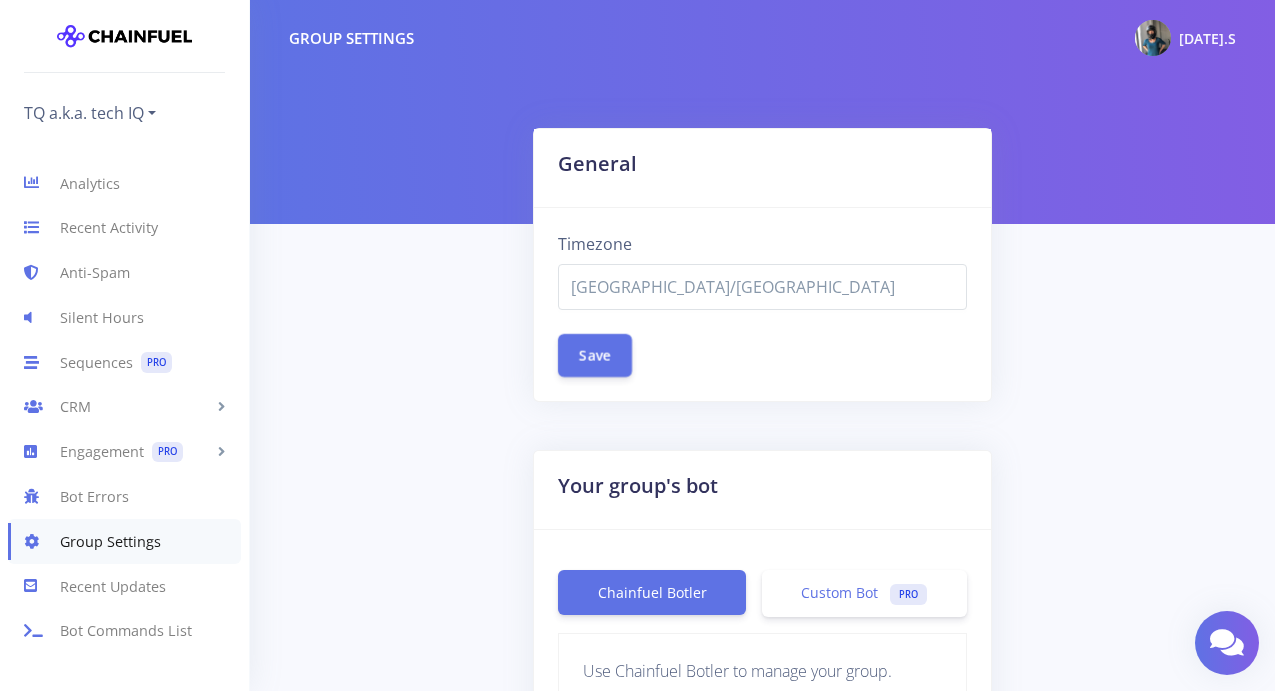 select on "Africa/Cairo" 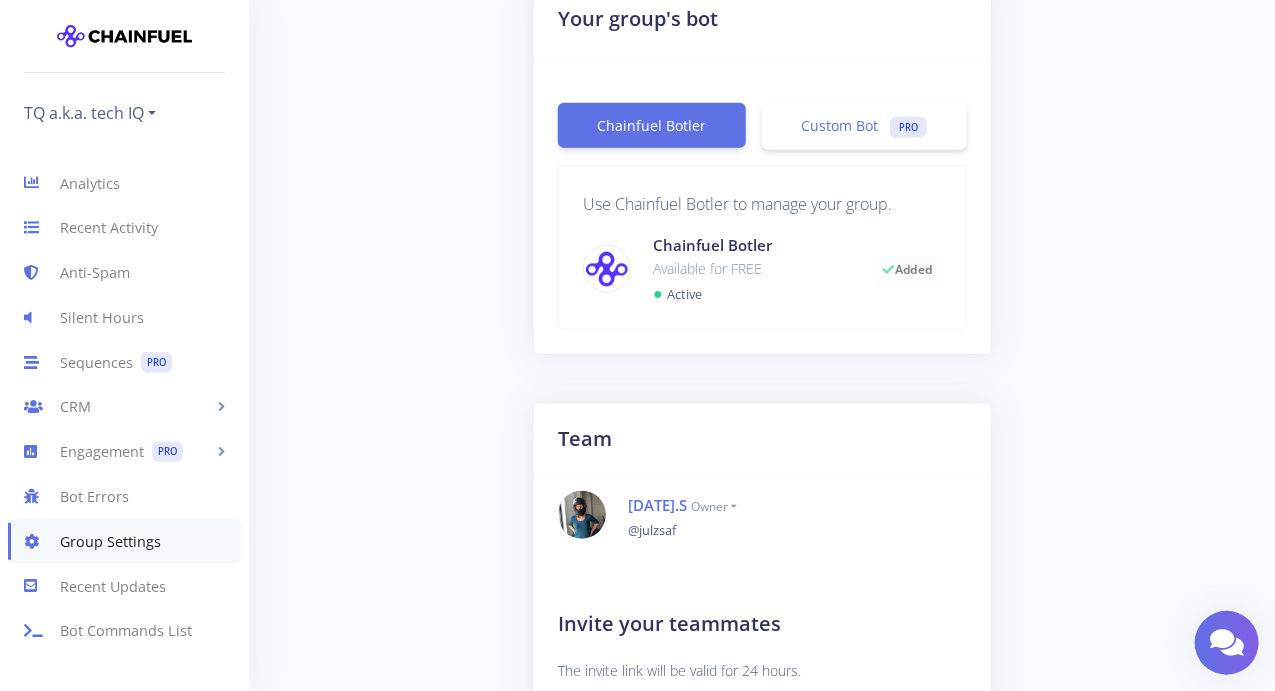 scroll, scrollTop: 359, scrollLeft: 0, axis: vertical 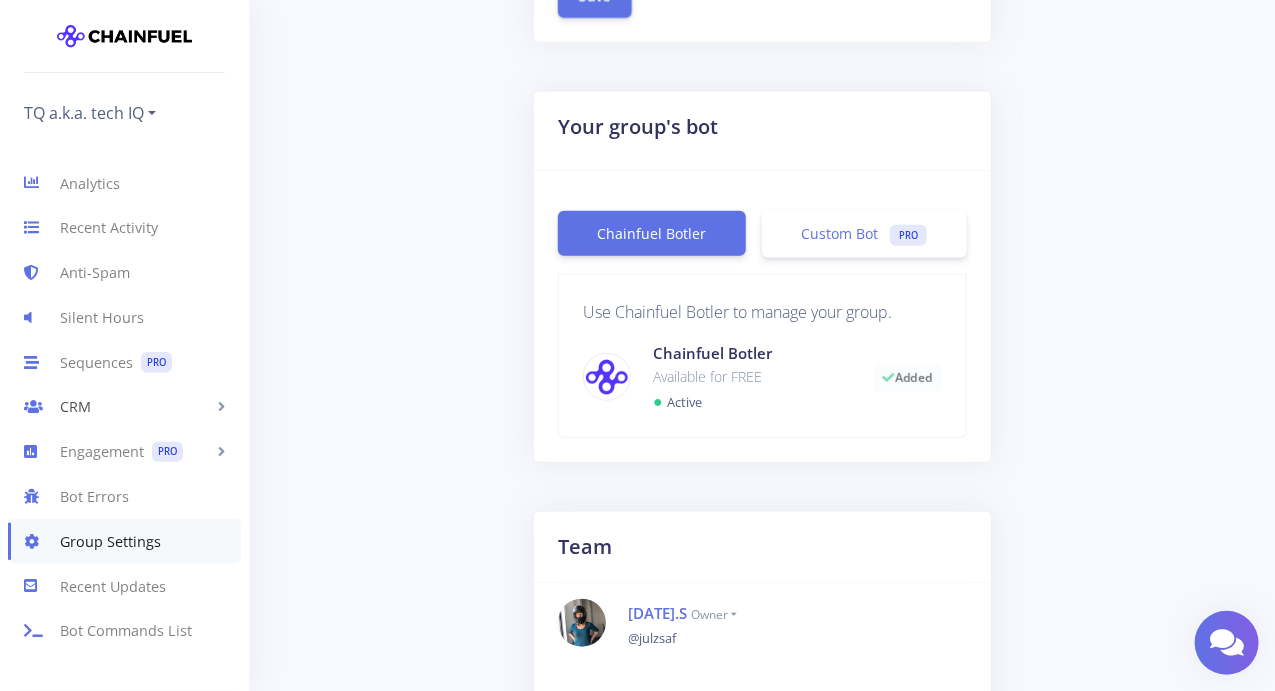 click on "CRM" at bounding box center [124, 407] 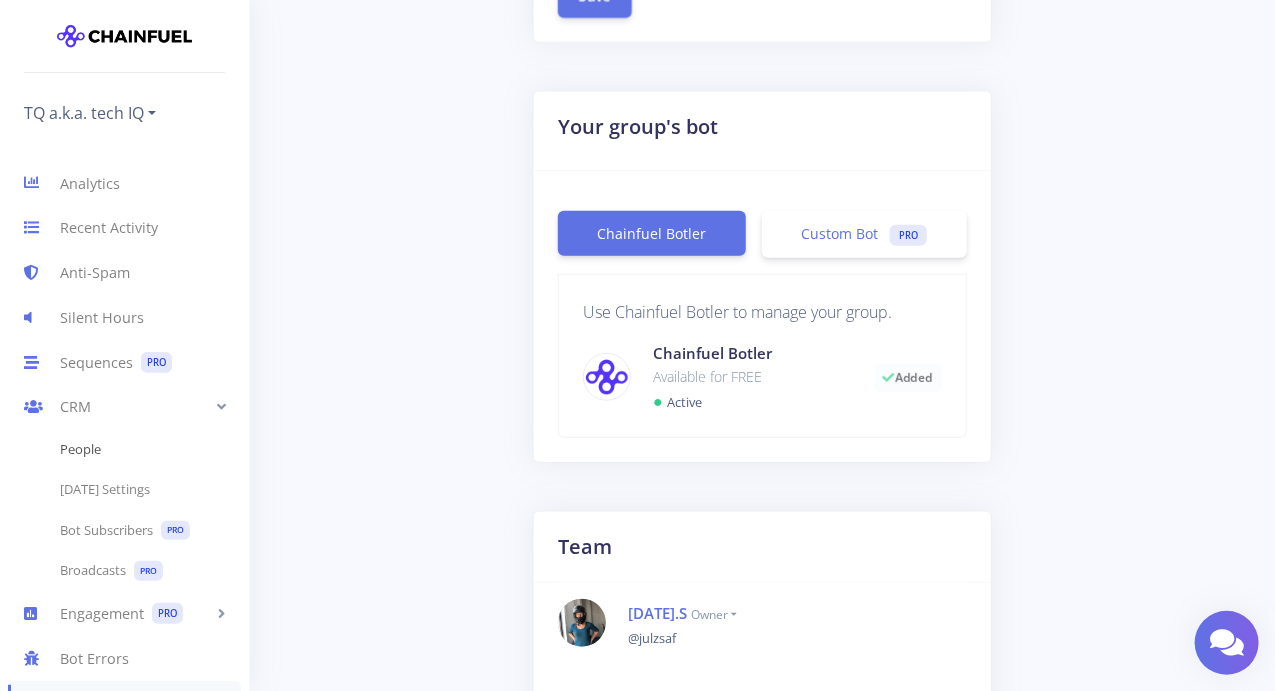 click on "People" at bounding box center [124, 450] 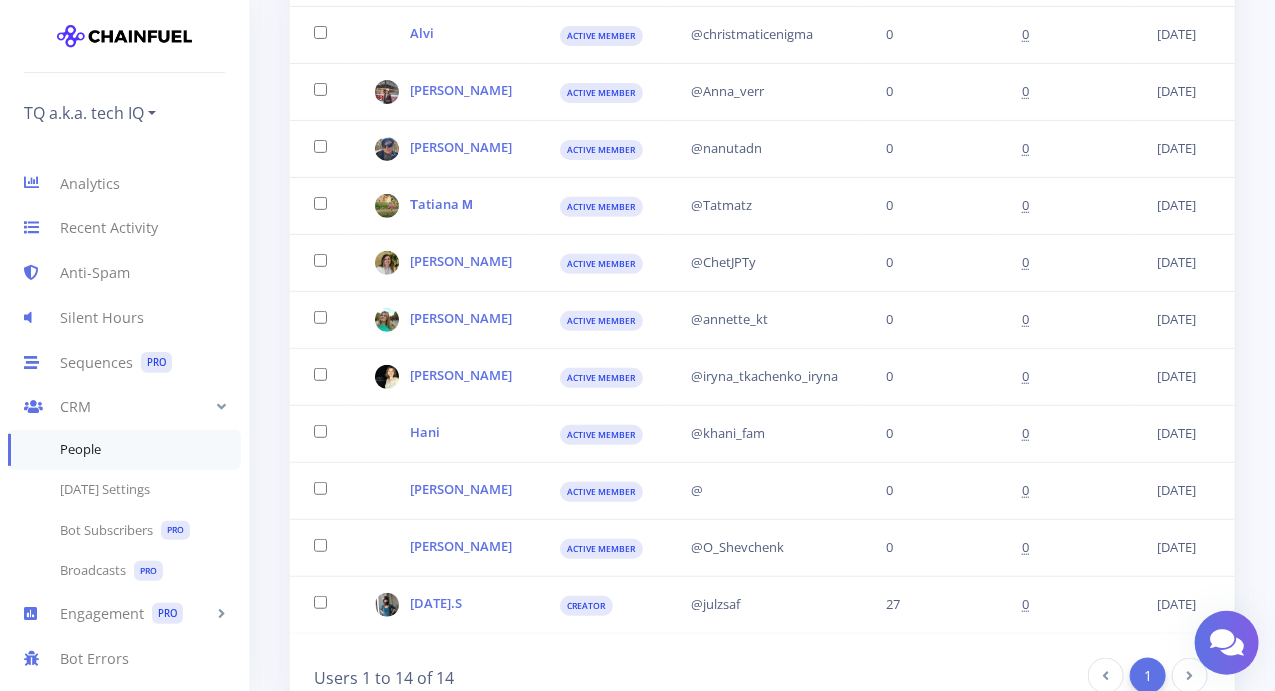 scroll, scrollTop: 700, scrollLeft: 0, axis: vertical 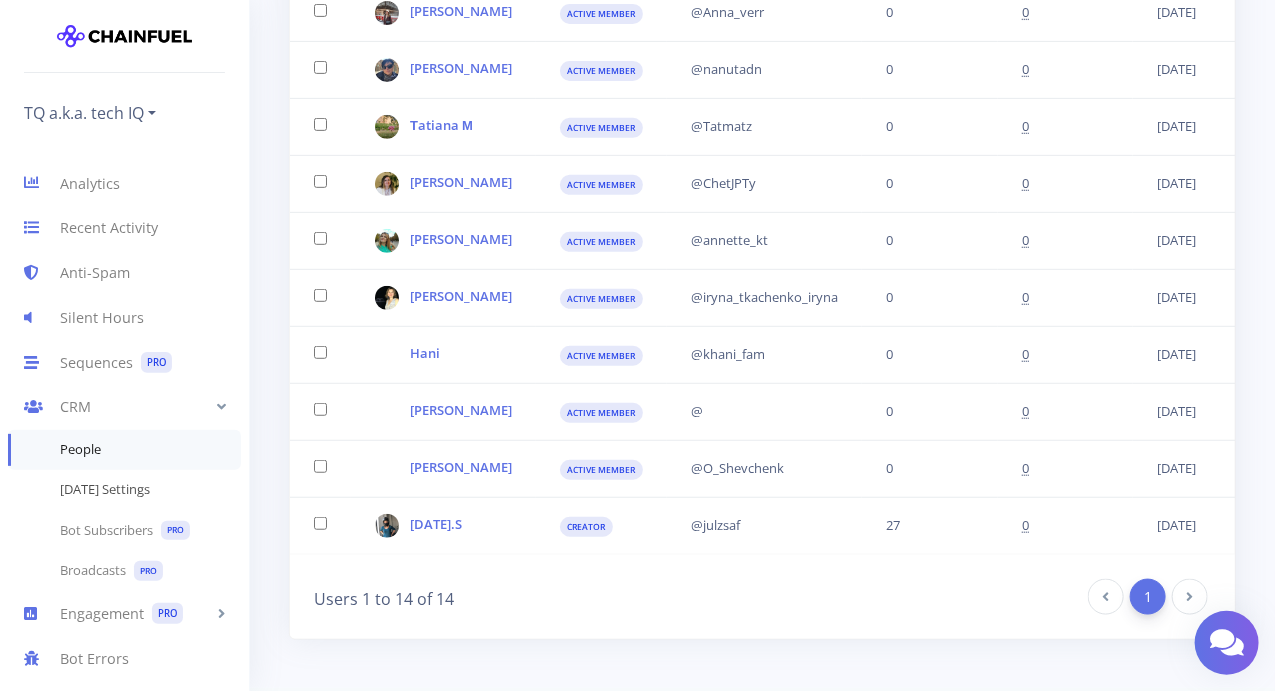 click on "[DATE] Settings" at bounding box center (124, 490) 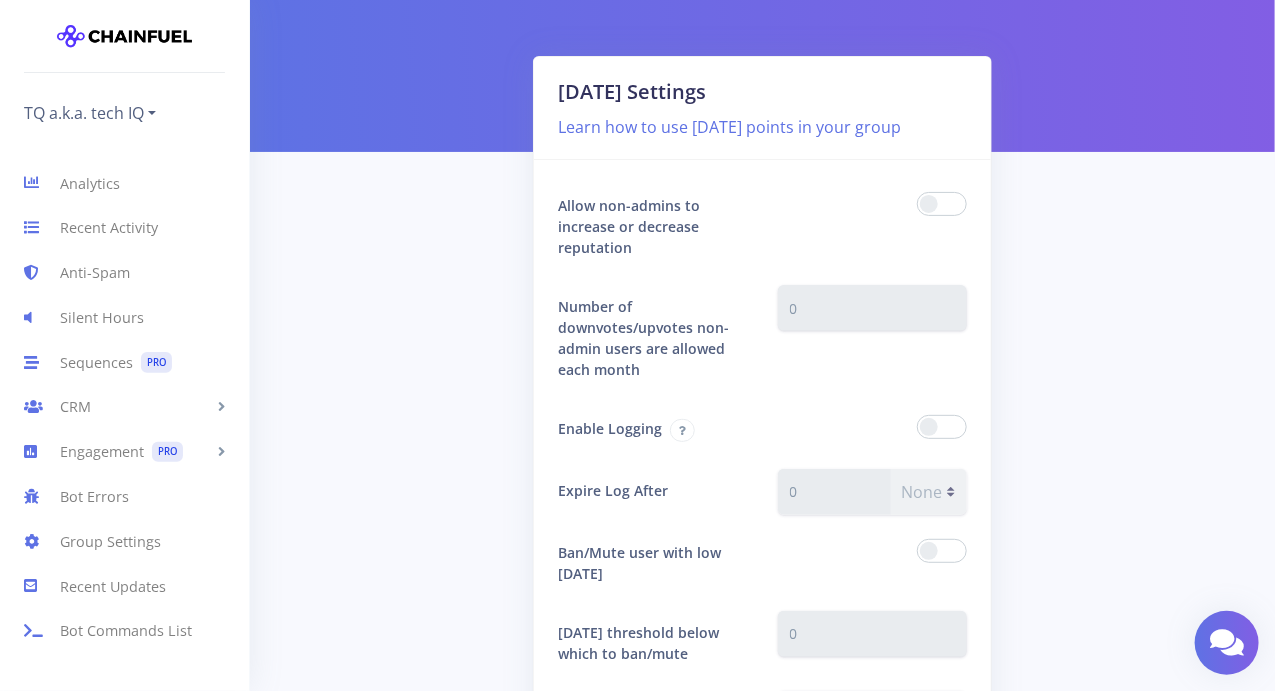 scroll, scrollTop: 100, scrollLeft: 0, axis: vertical 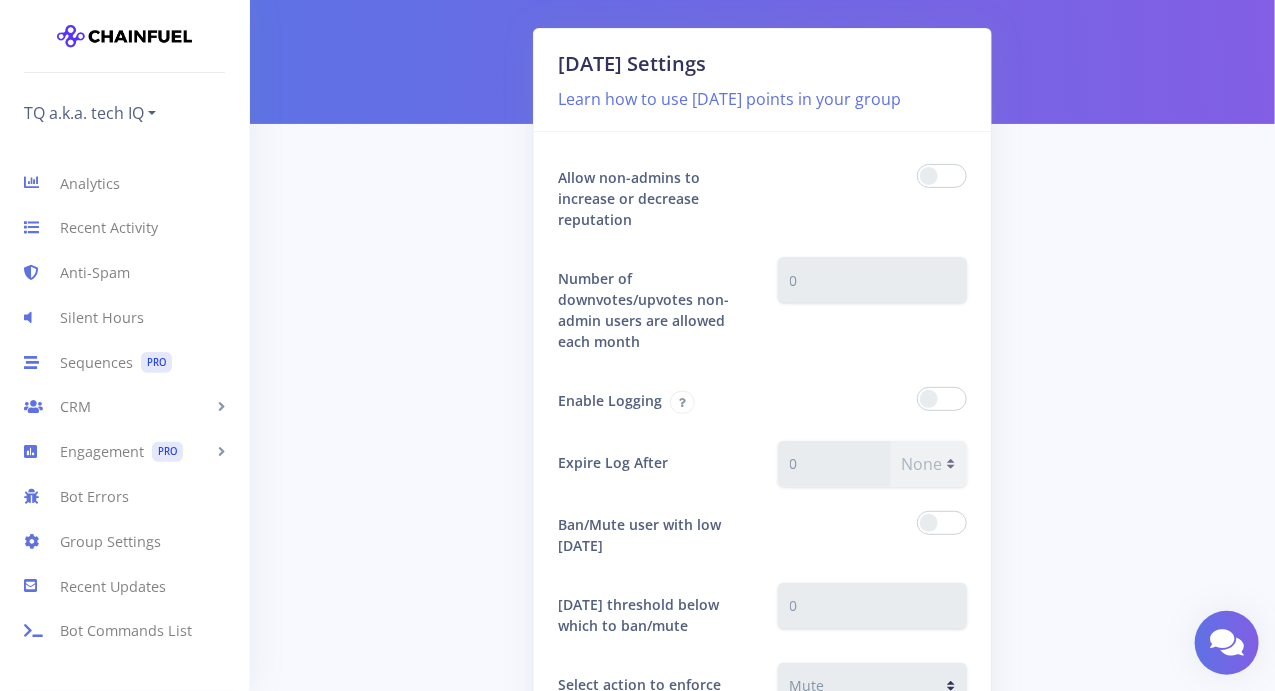 click at bounding box center (942, 176) 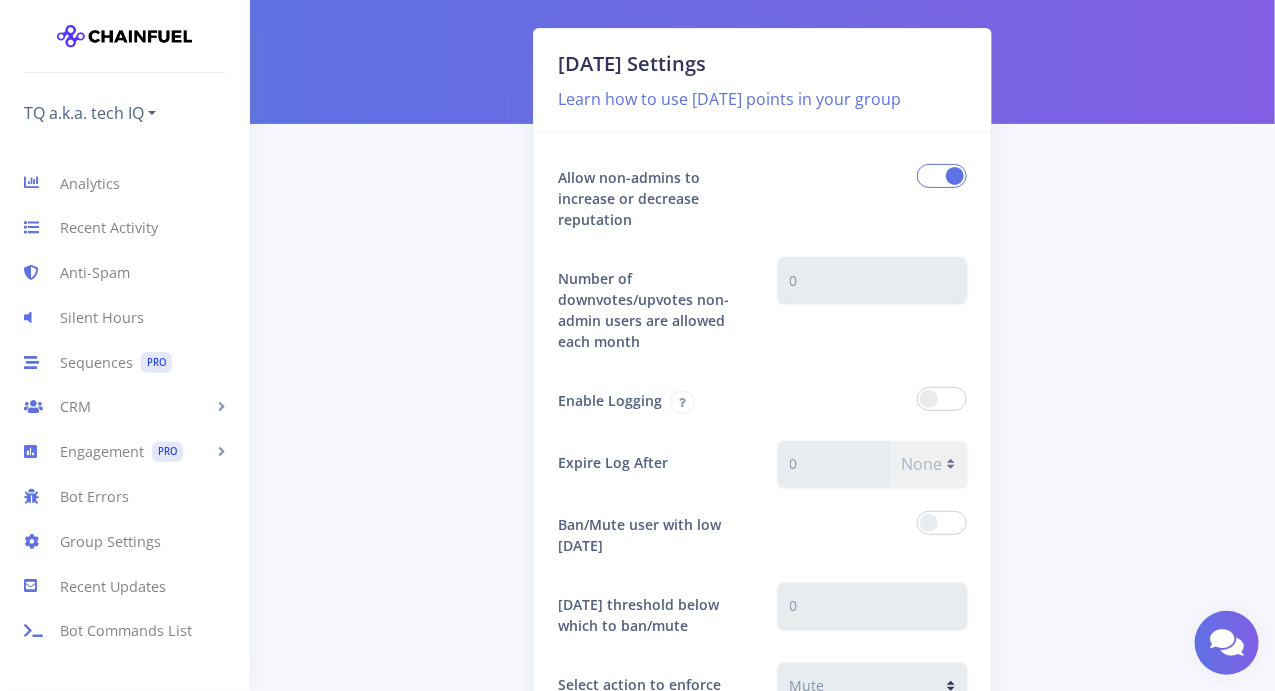 type 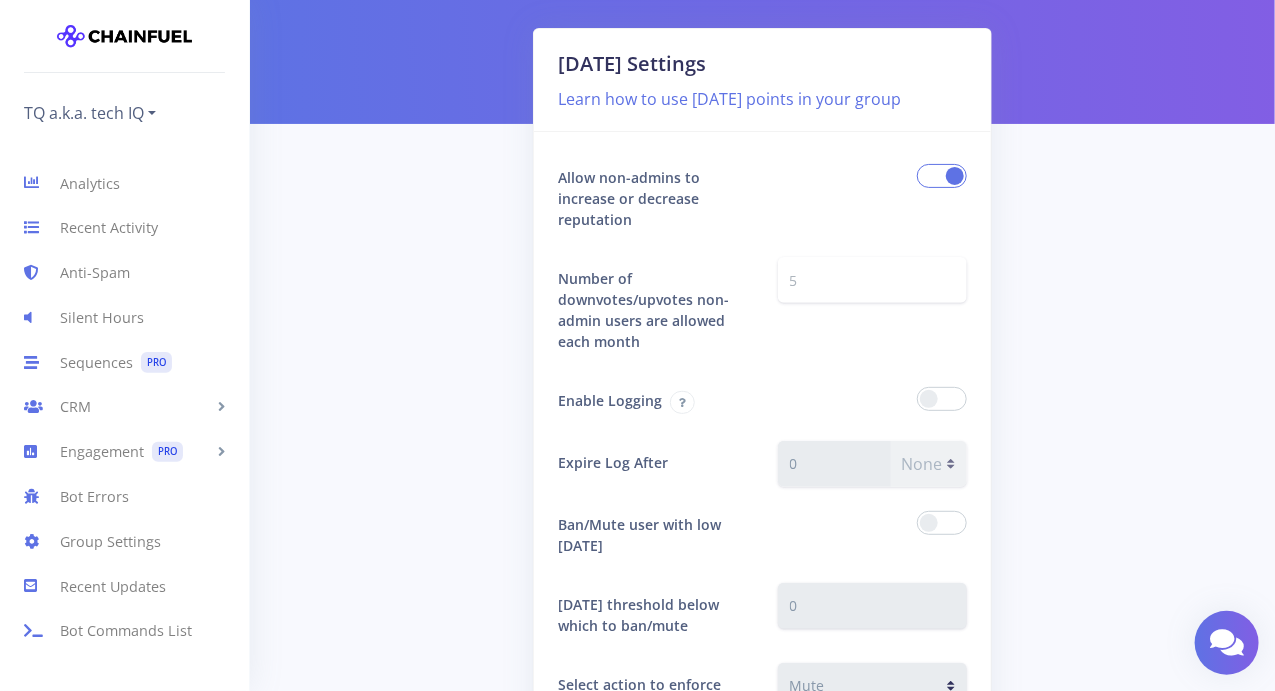 click at bounding box center [872, 198] 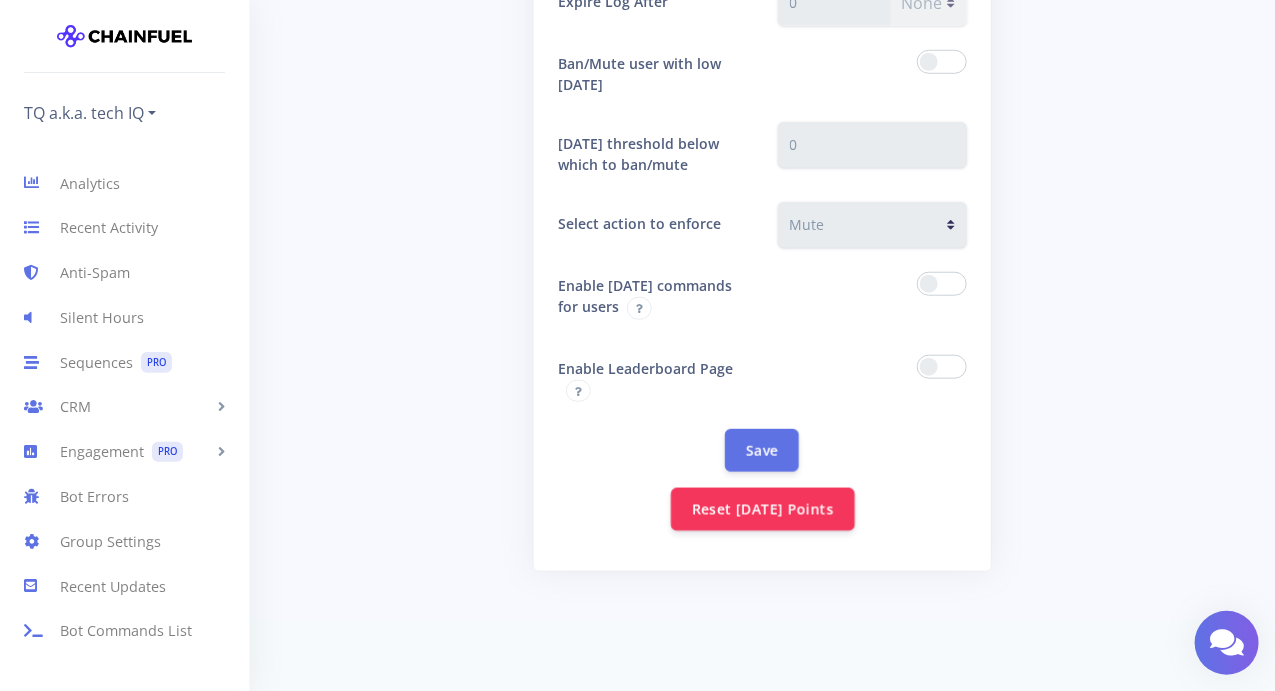 scroll, scrollTop: 564, scrollLeft: 0, axis: vertical 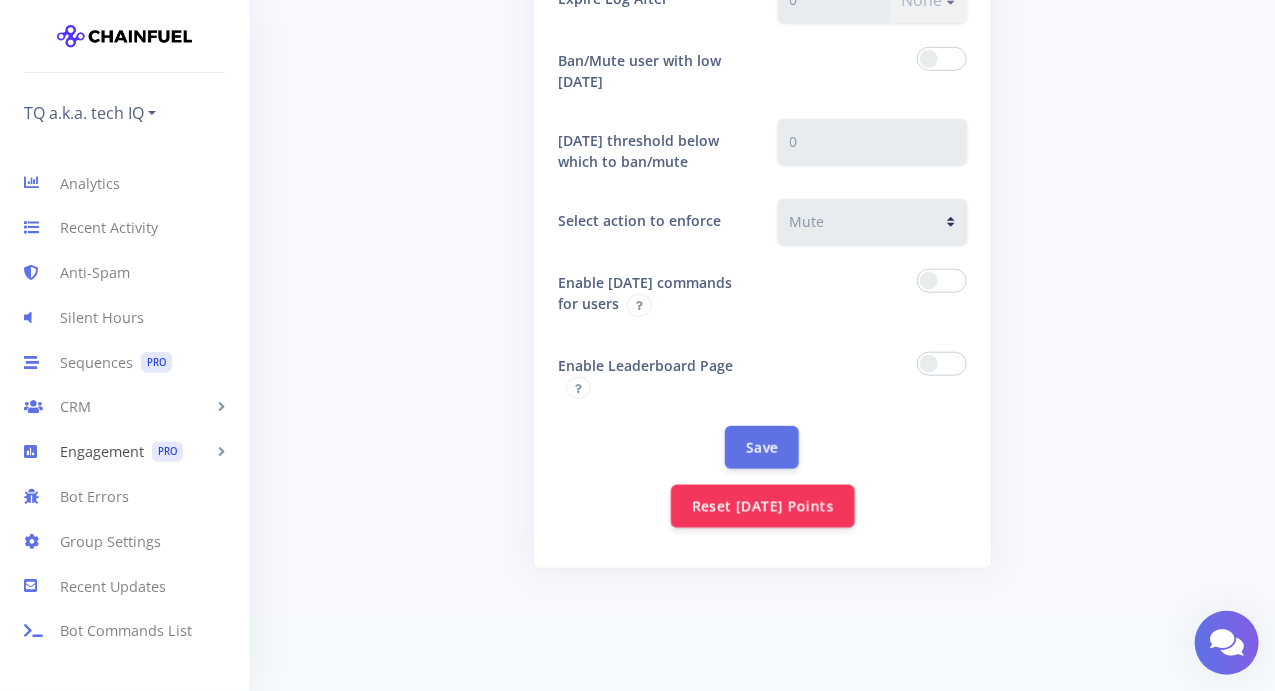 click on "Engagement   PRO" at bounding box center [124, 452] 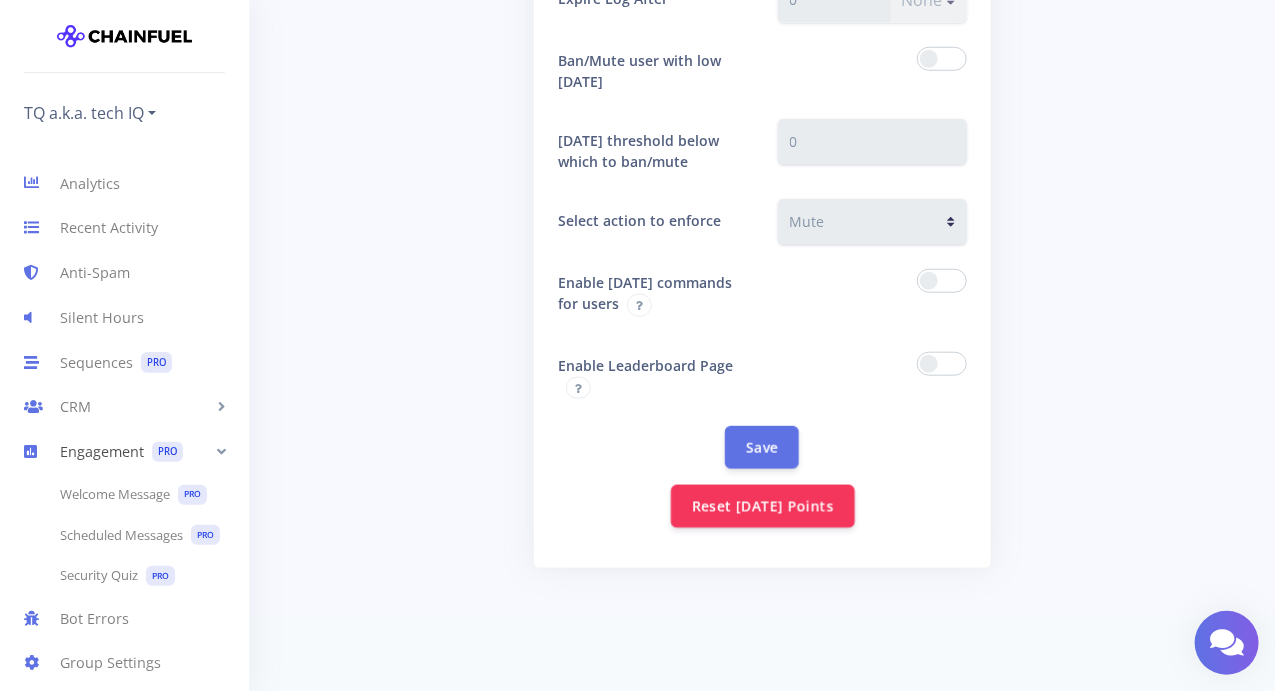 scroll, scrollTop: 100, scrollLeft: 0, axis: vertical 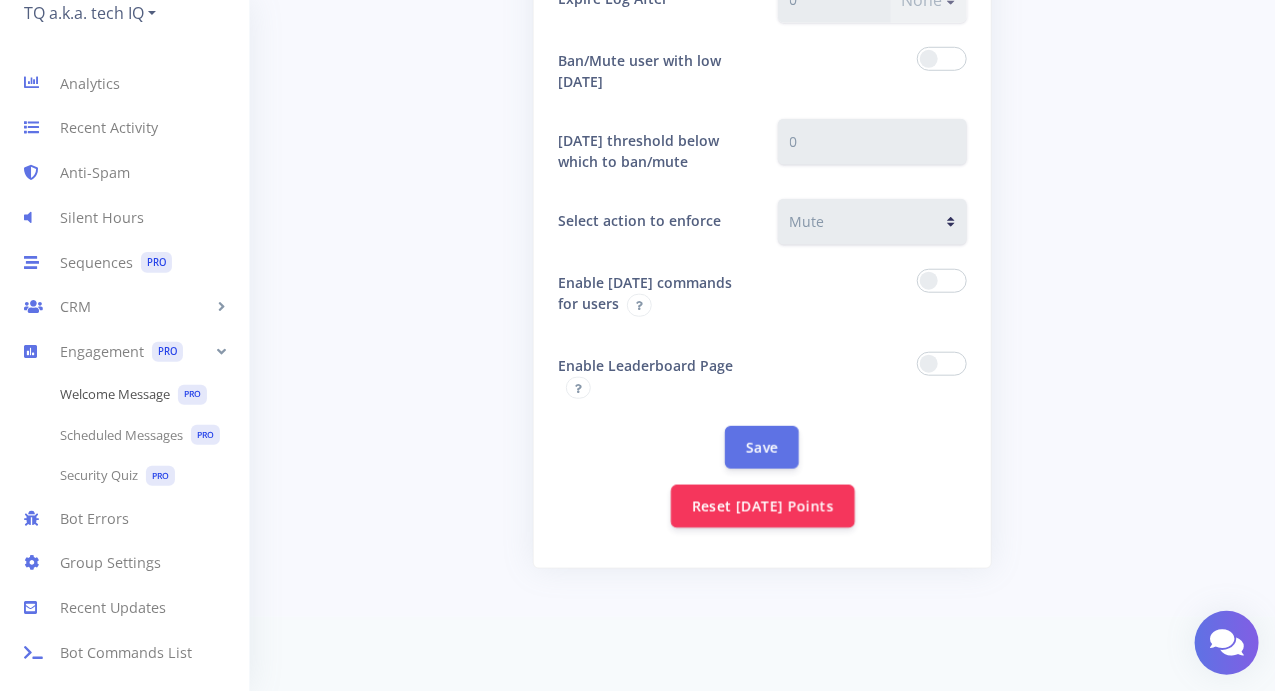 click on "Welcome Message
PRO" at bounding box center [124, 394] 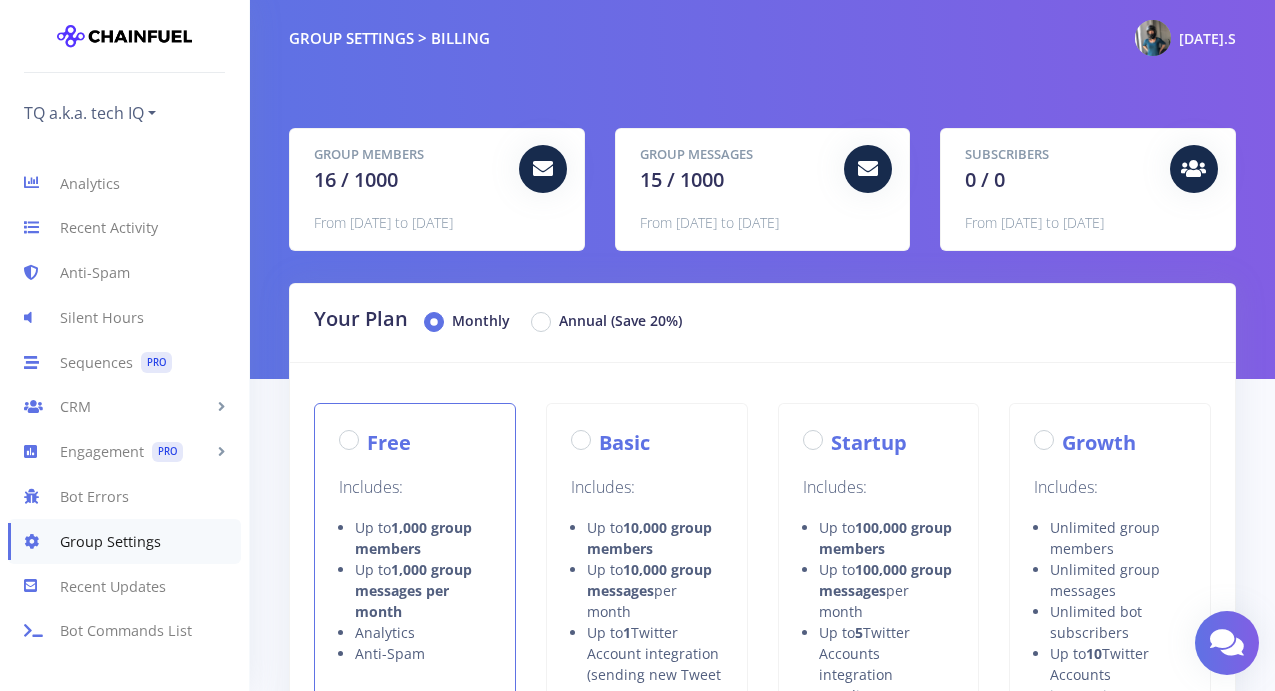 scroll, scrollTop: 0, scrollLeft: 0, axis: both 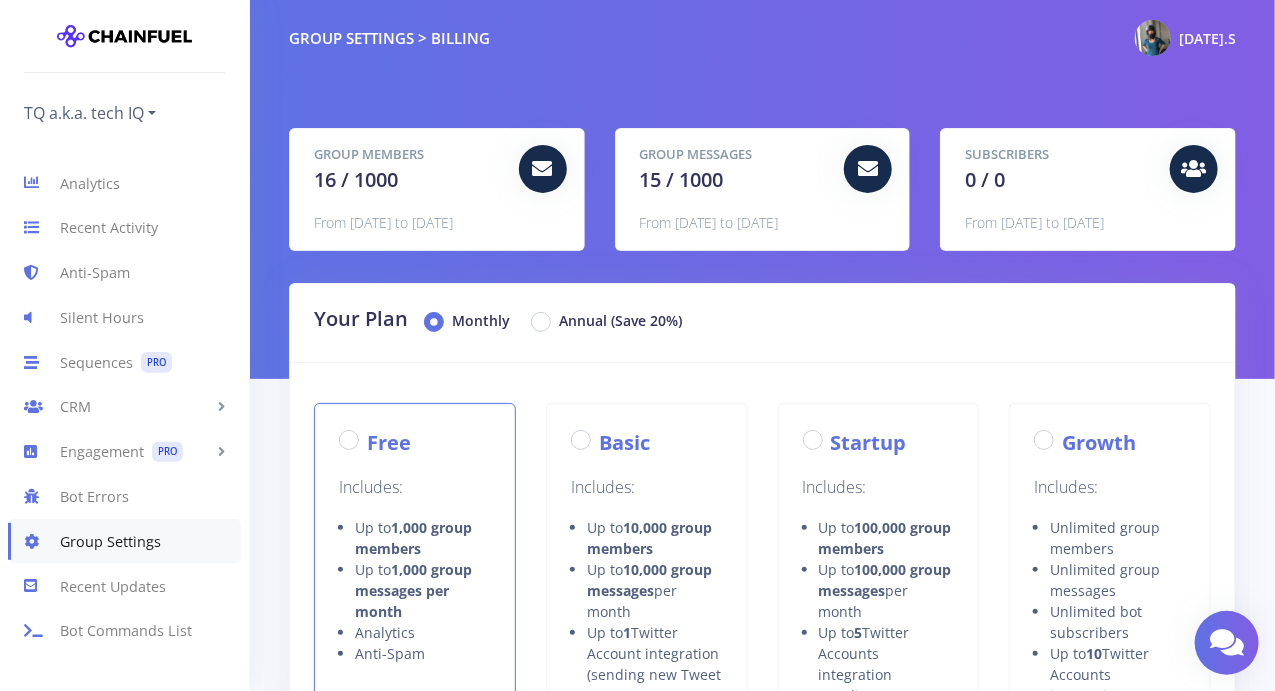 radio on "true" 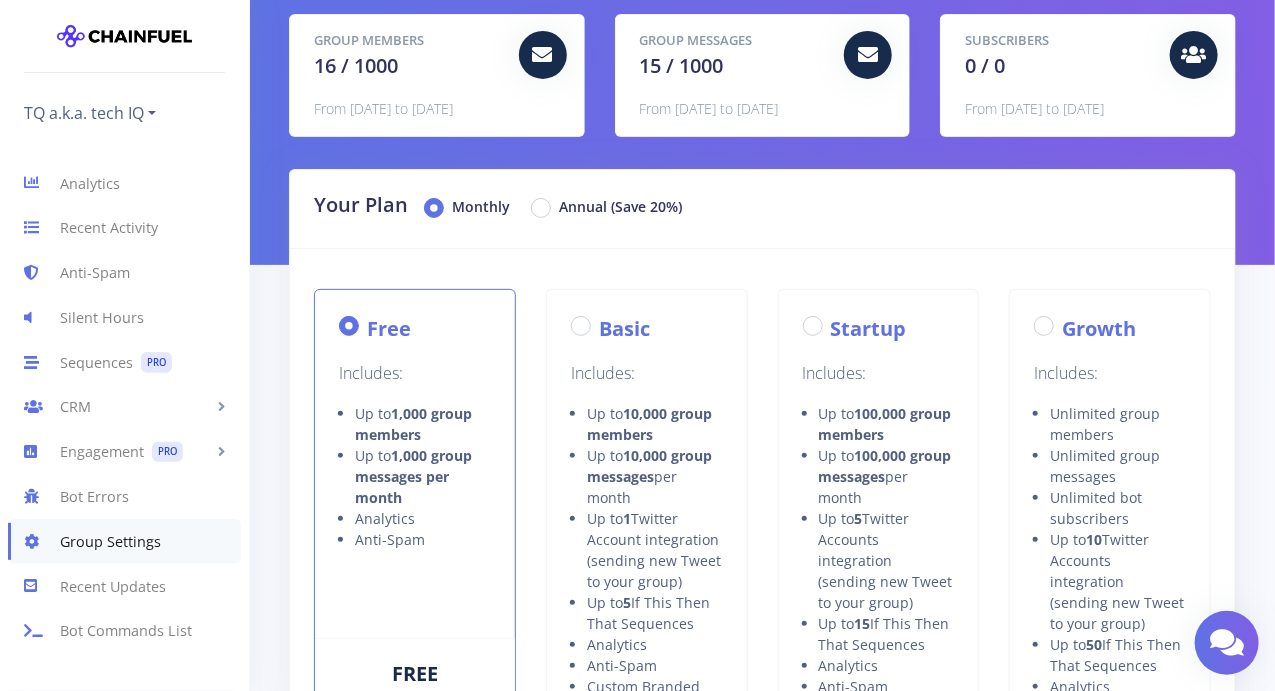 scroll, scrollTop: 100, scrollLeft: 0, axis: vertical 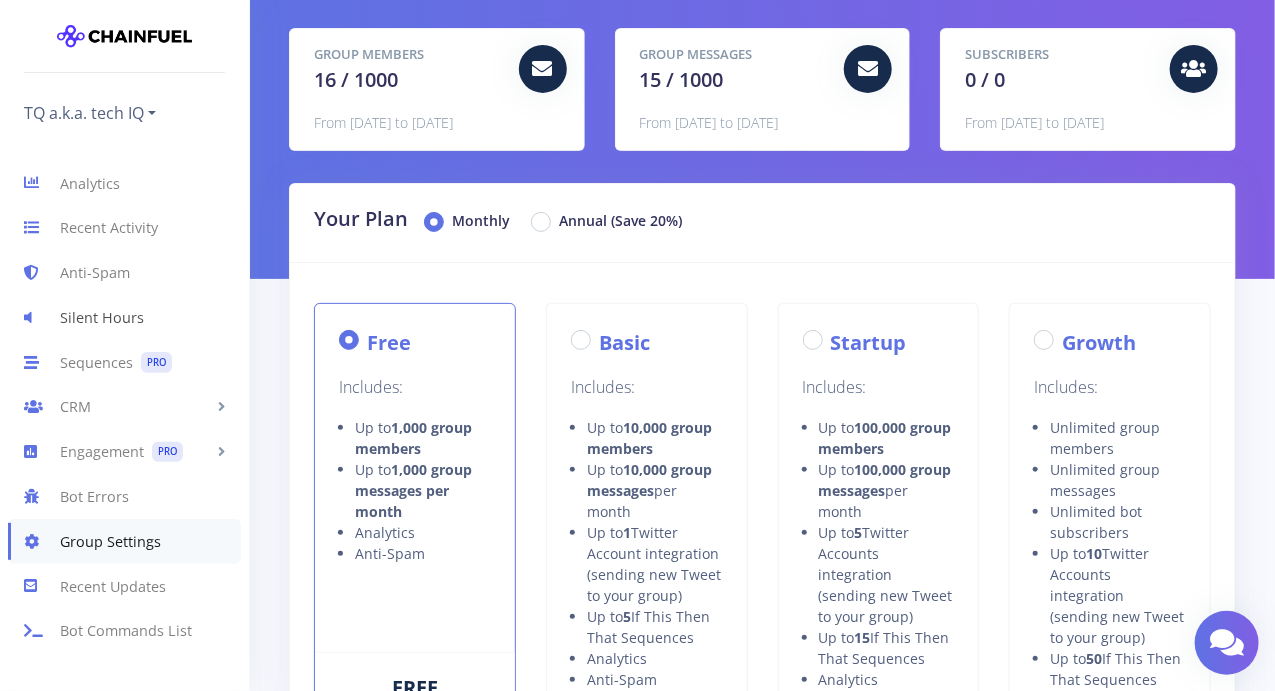 click on "Silent Hours" at bounding box center (124, 317) 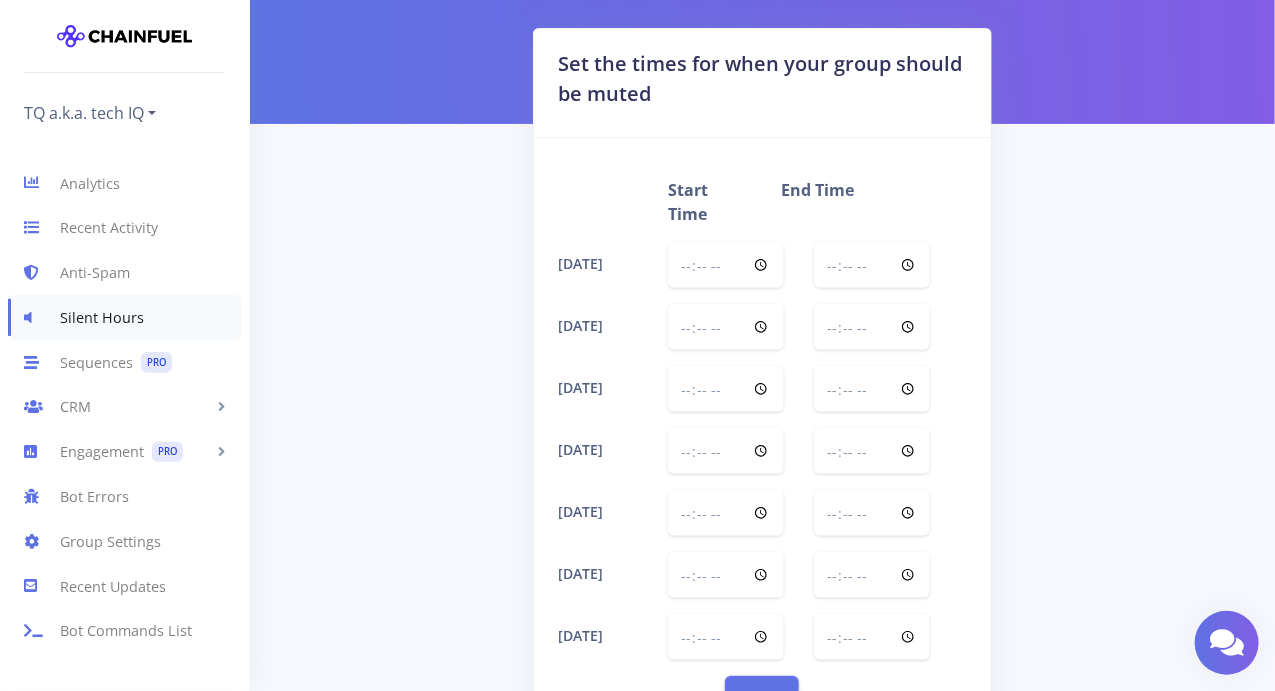 scroll, scrollTop: 278, scrollLeft: 0, axis: vertical 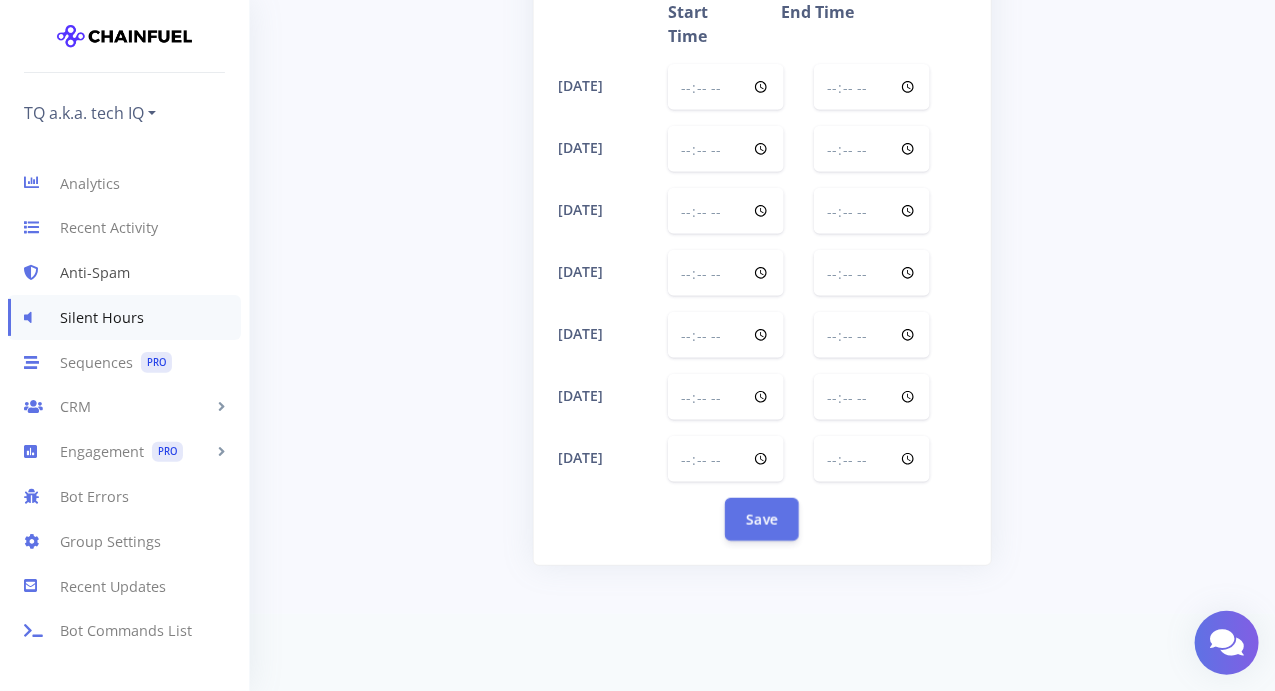 click on "Anti-Spam" at bounding box center [124, 273] 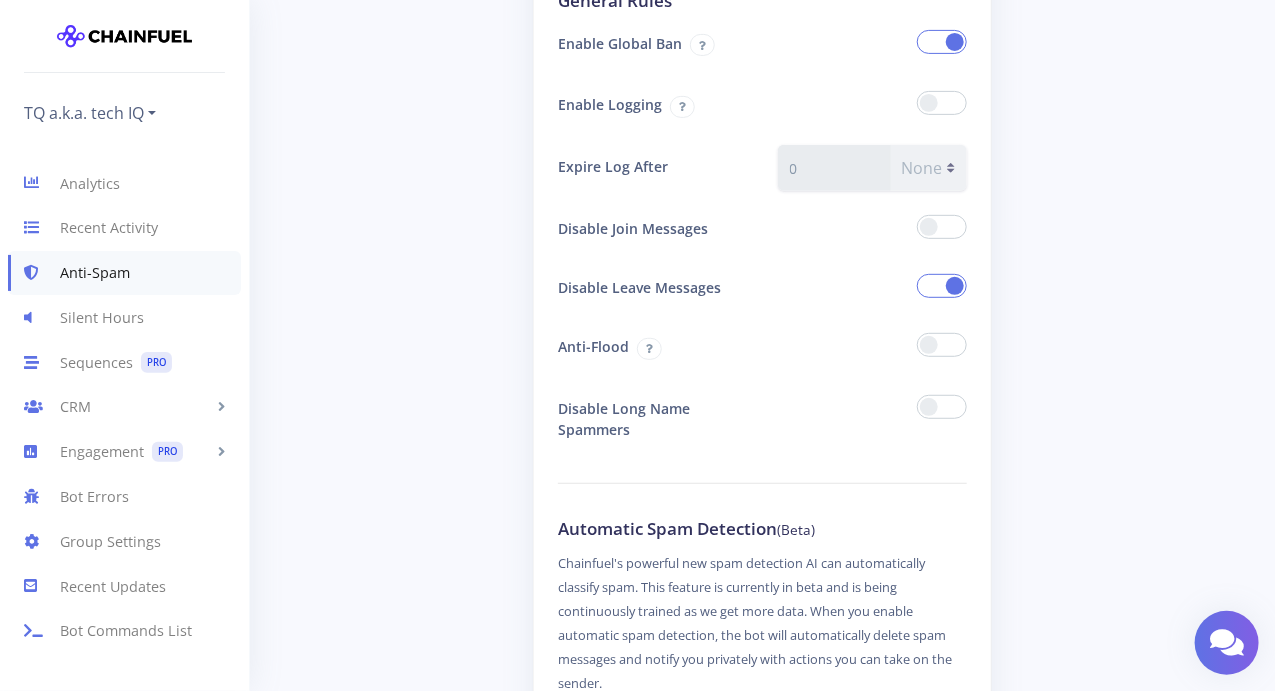 scroll, scrollTop: 300, scrollLeft: 0, axis: vertical 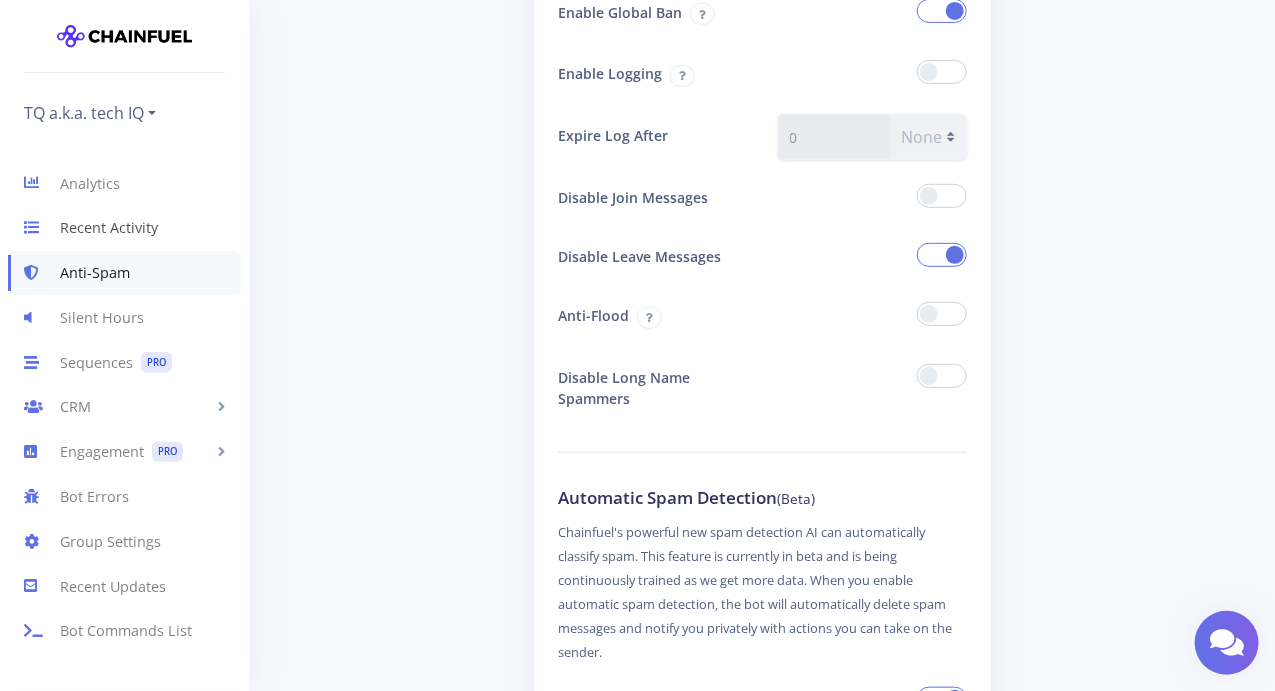 click on "Recent Activity" at bounding box center [124, 228] 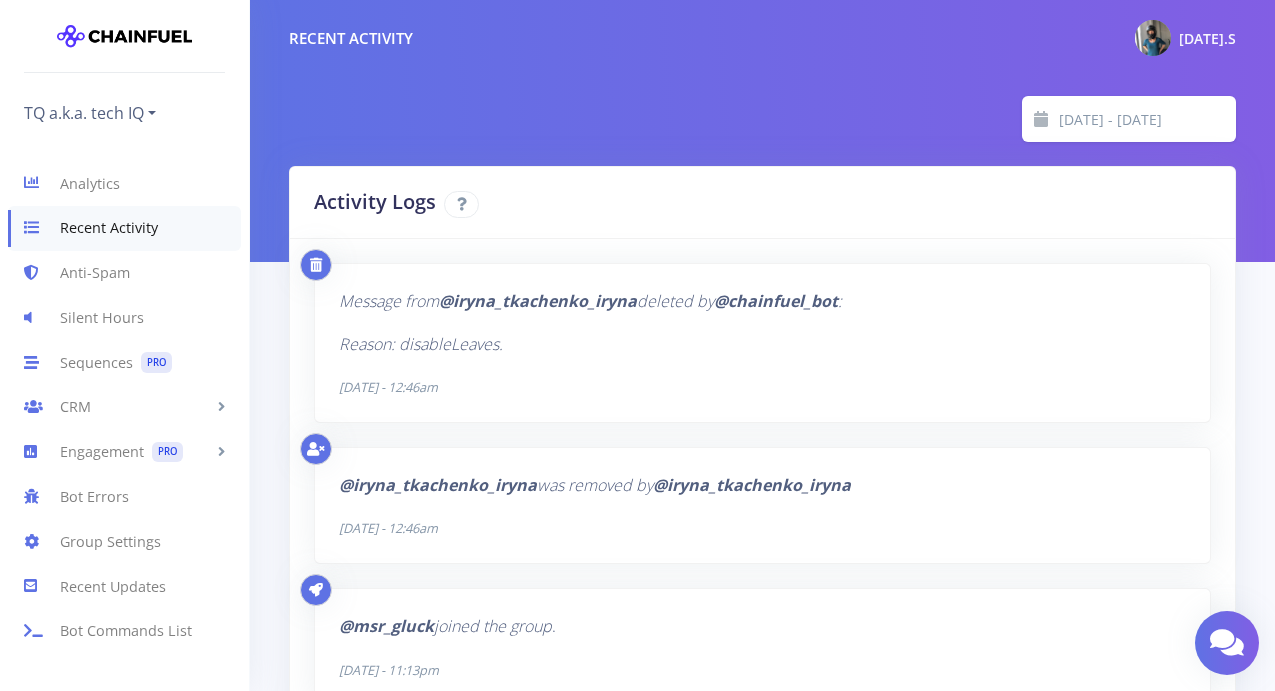 scroll, scrollTop: 0, scrollLeft: 0, axis: both 